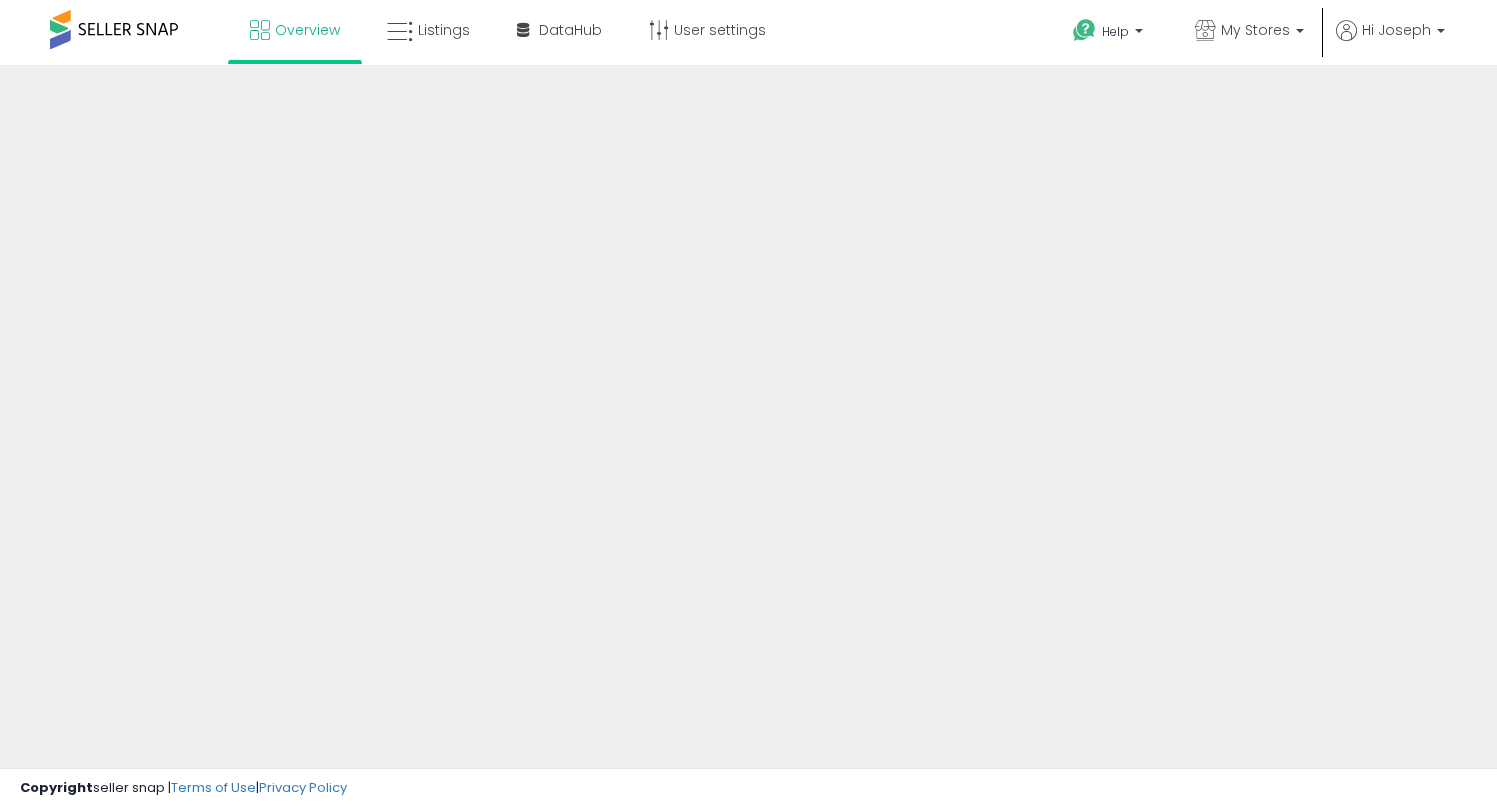 scroll, scrollTop: 0, scrollLeft: 0, axis: both 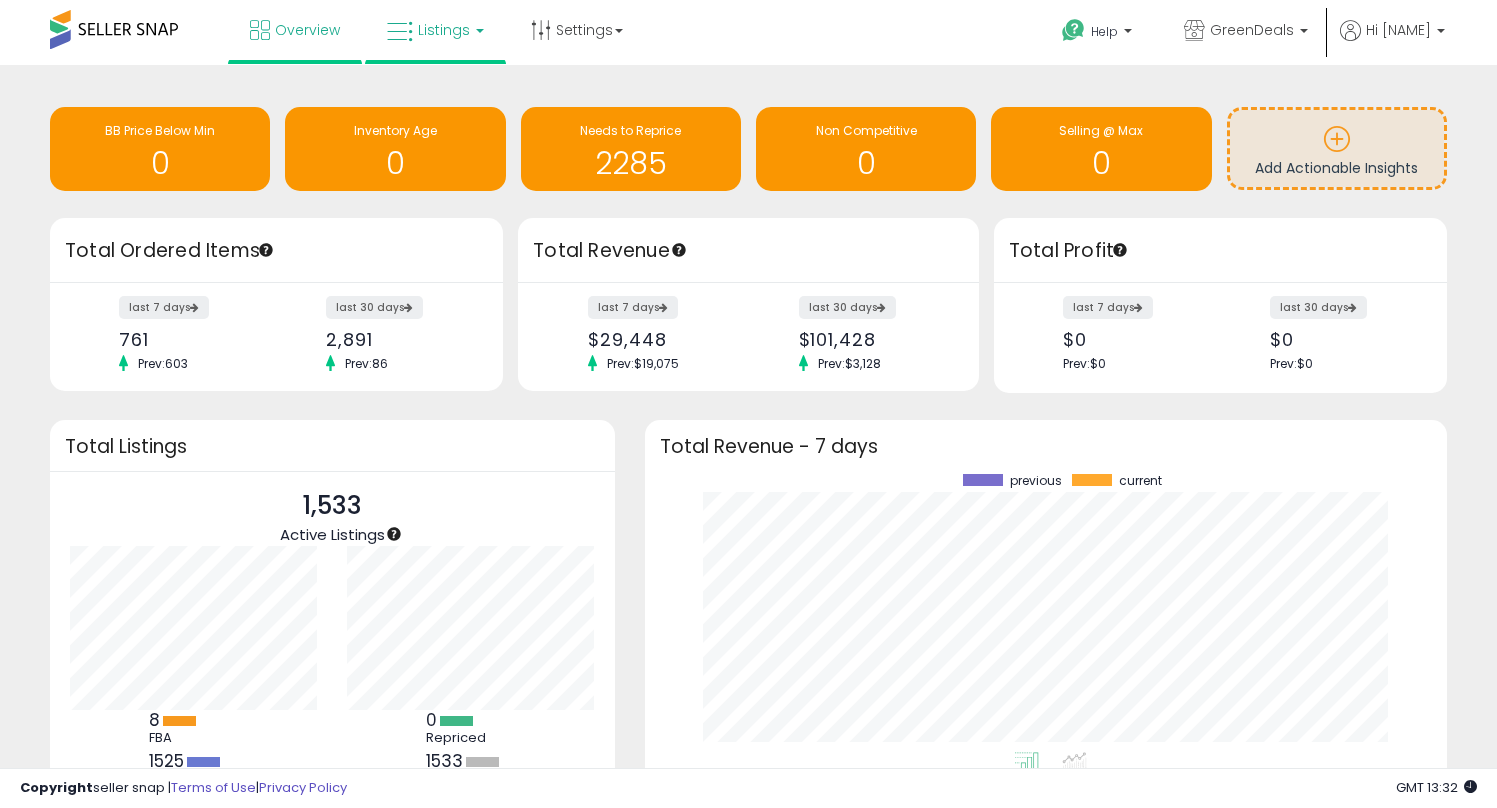 click on "Listings" at bounding box center (444, 30) 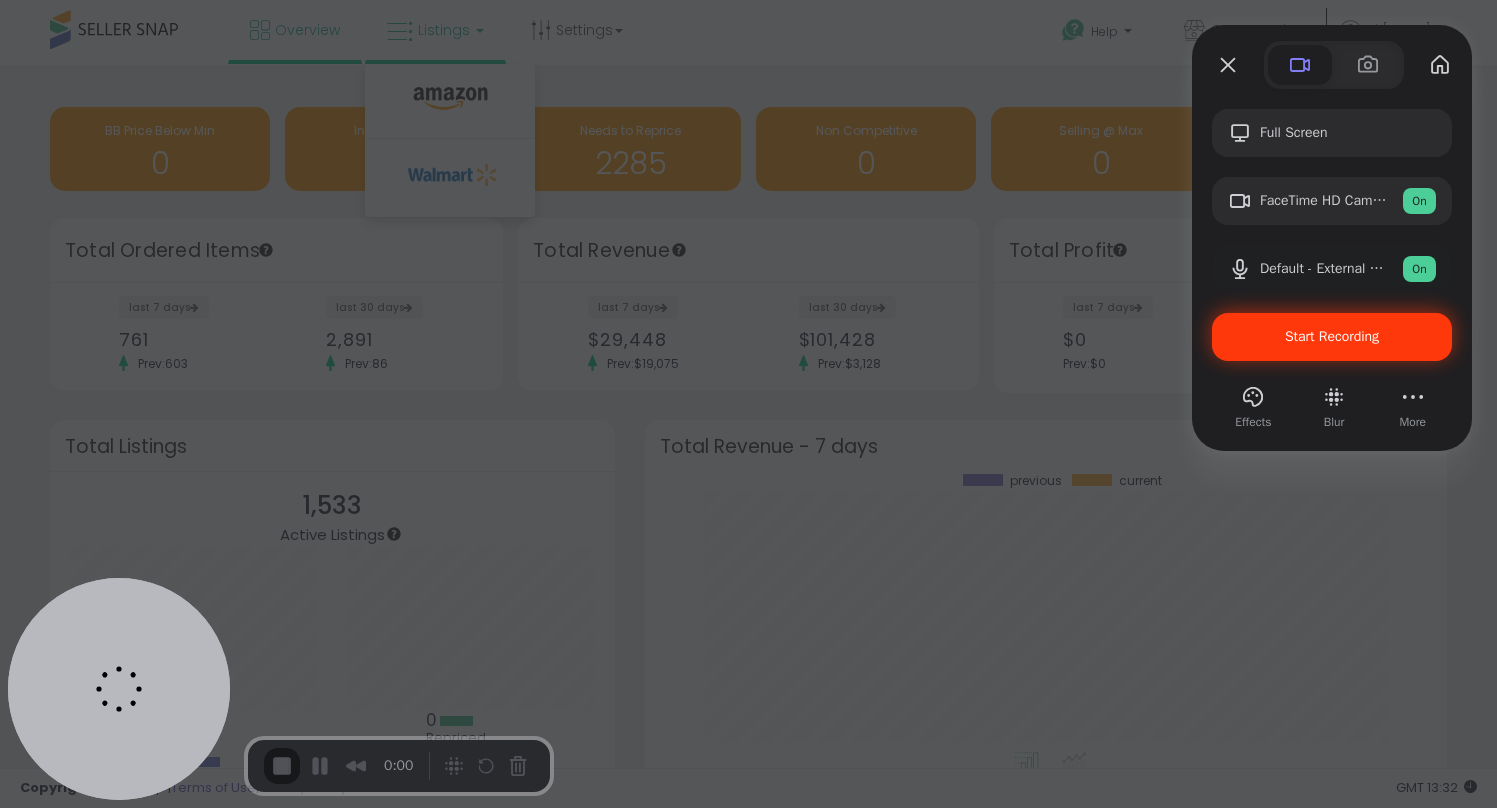 click on "Start Recording" at bounding box center [1332, 336] 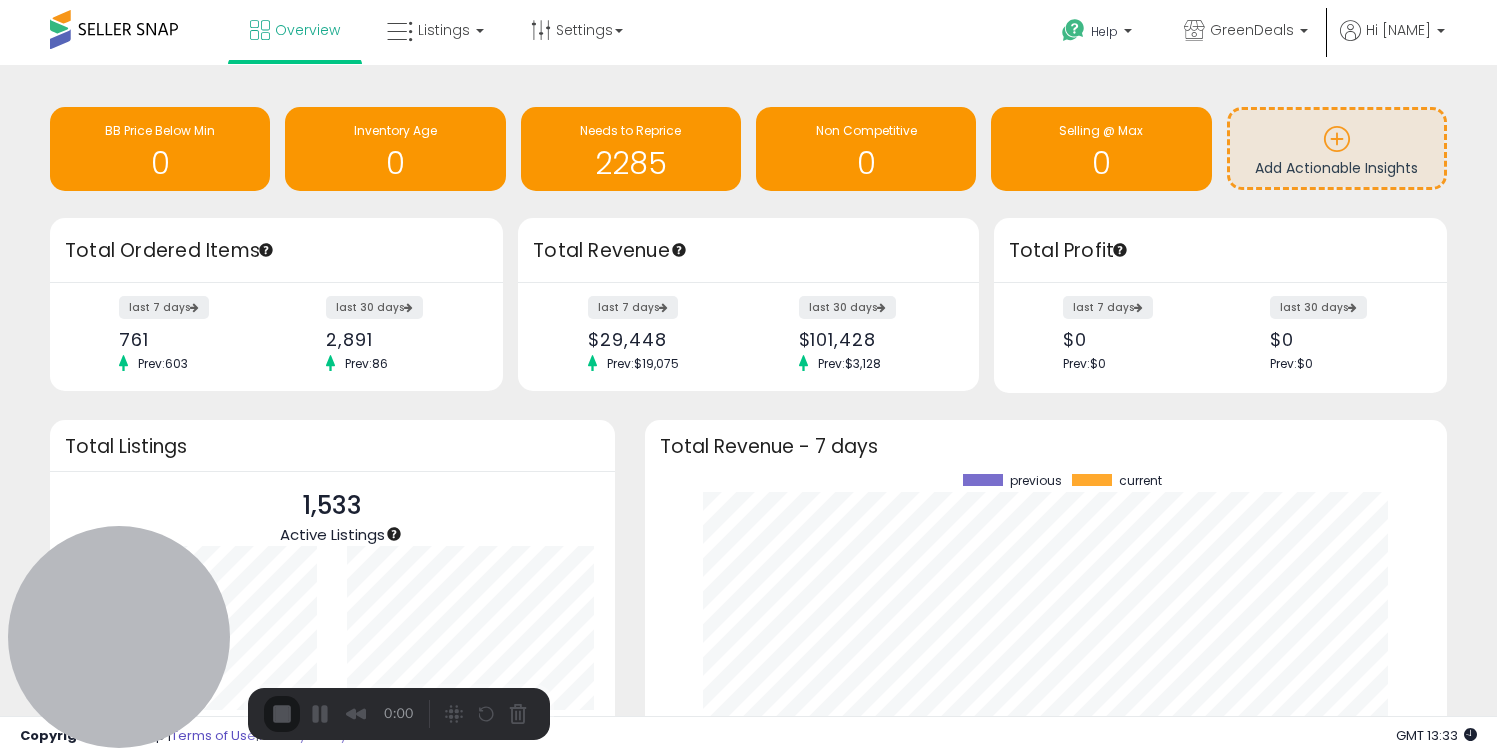 click on "Start Recording" at bounding box center [54, 808] 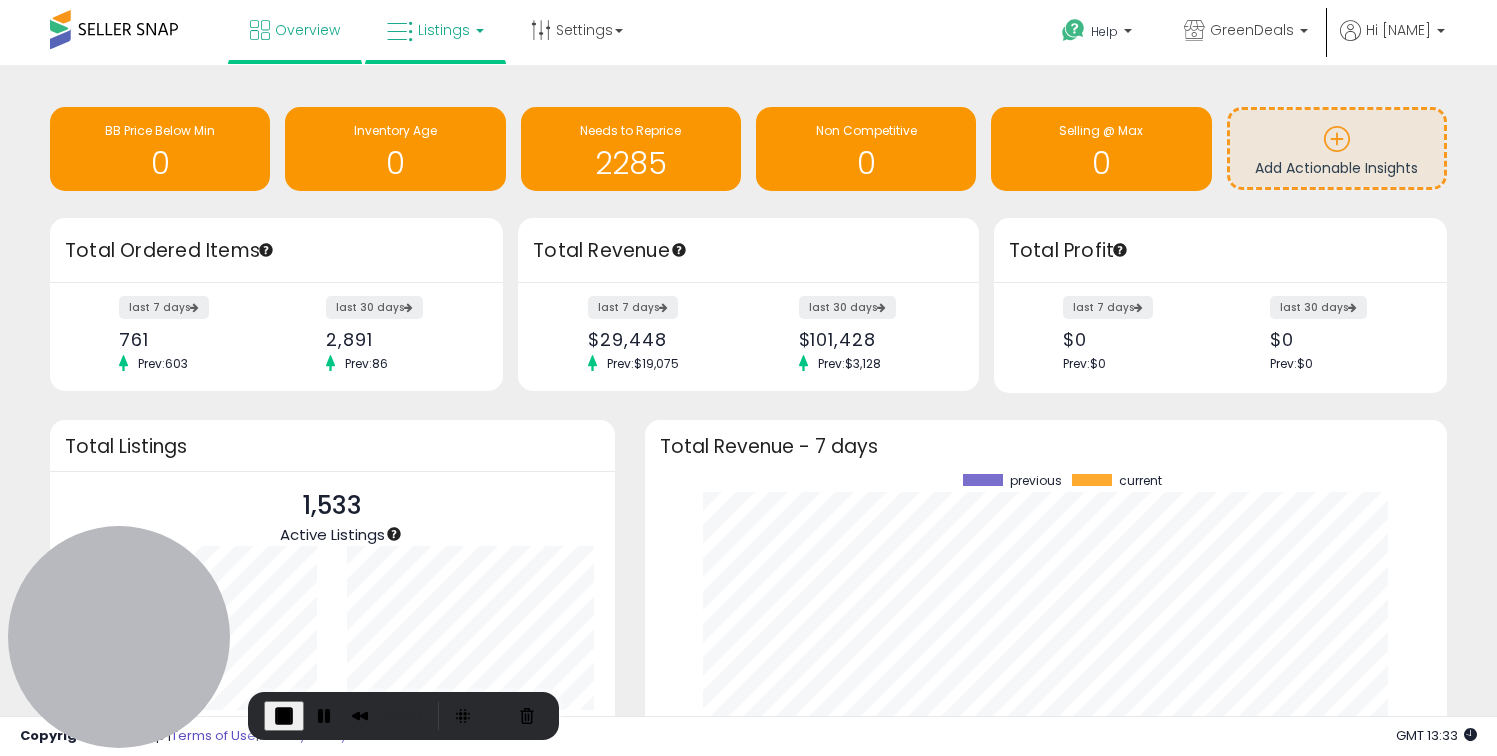 click on "Listings" at bounding box center [435, 30] 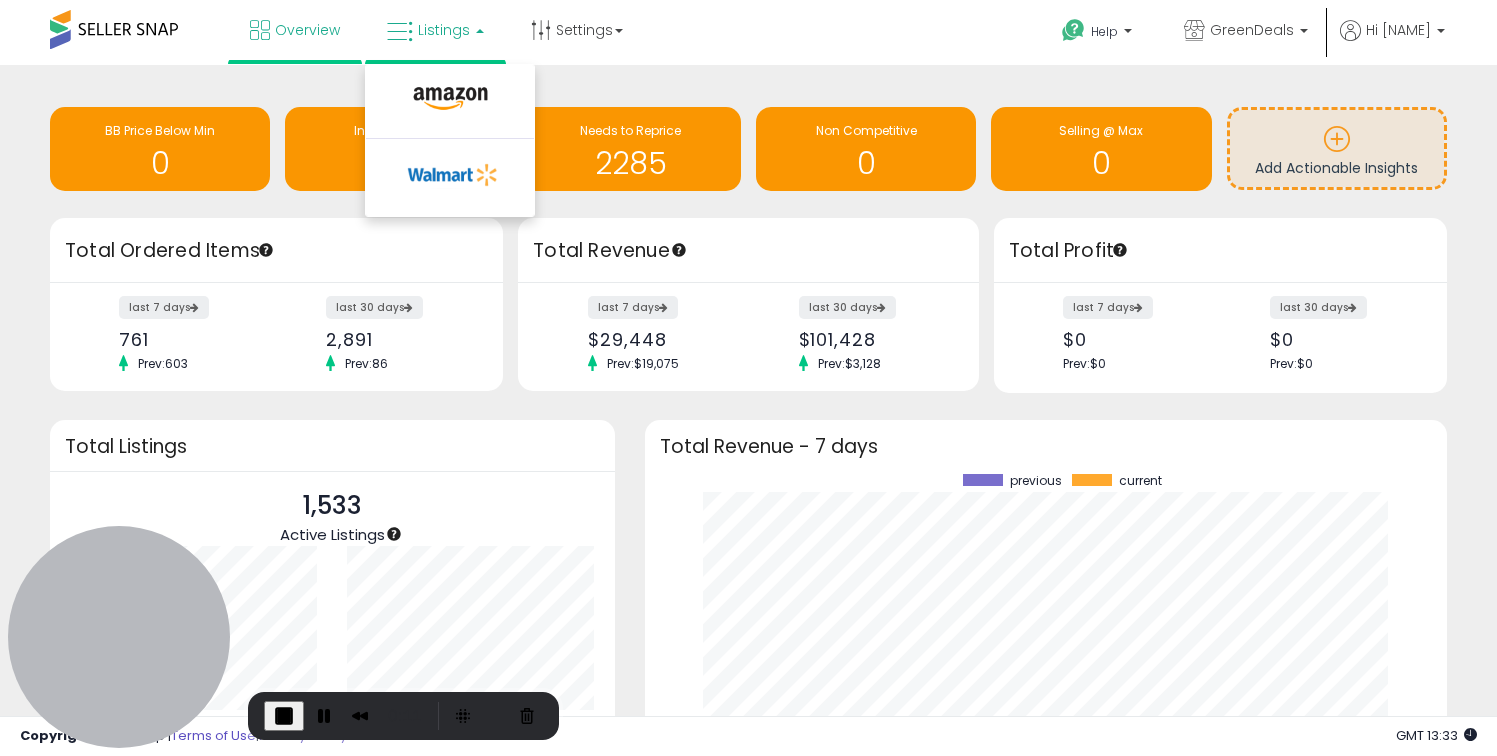 click on "Overview
Listings" at bounding box center [479, 42] 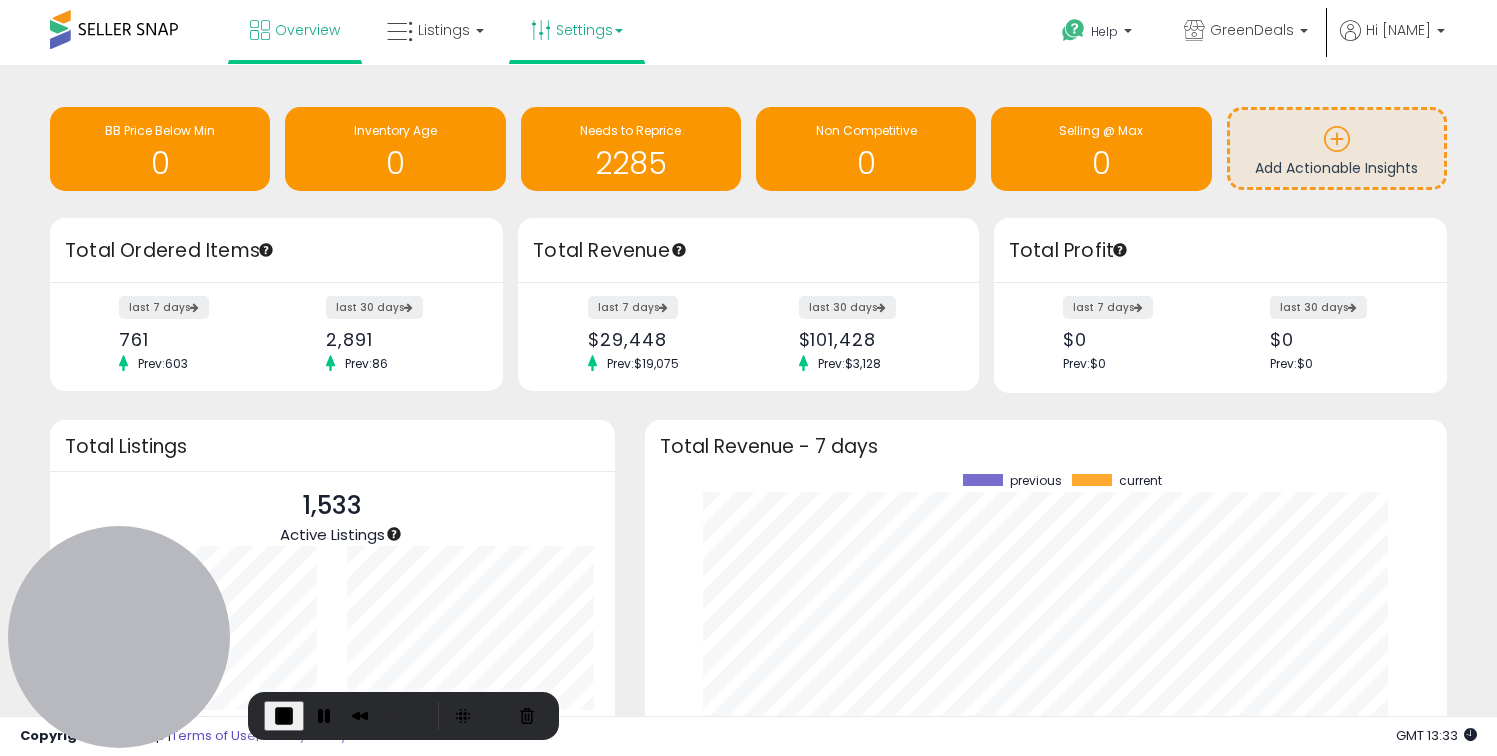 click on "Settings" at bounding box center [577, 30] 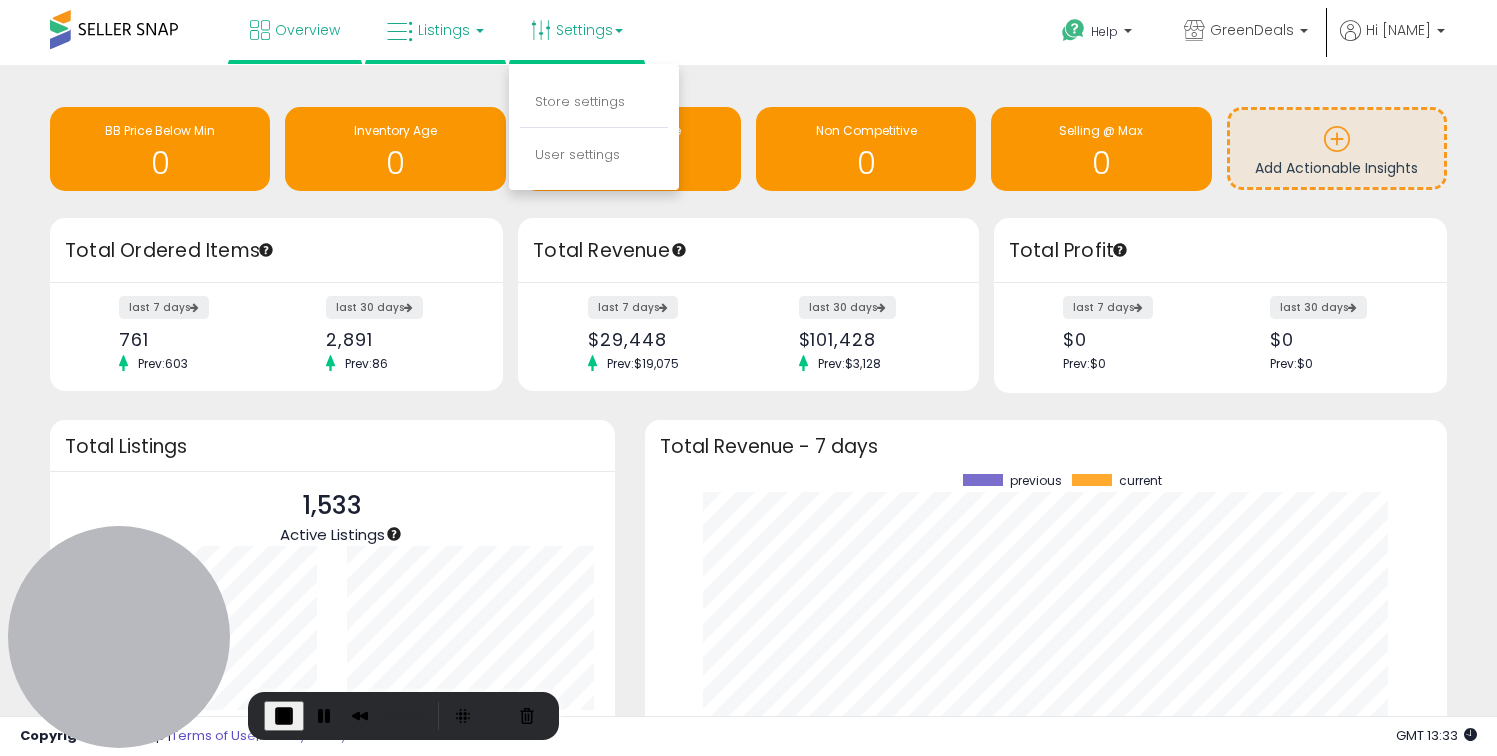 click on "Listings" at bounding box center [435, 30] 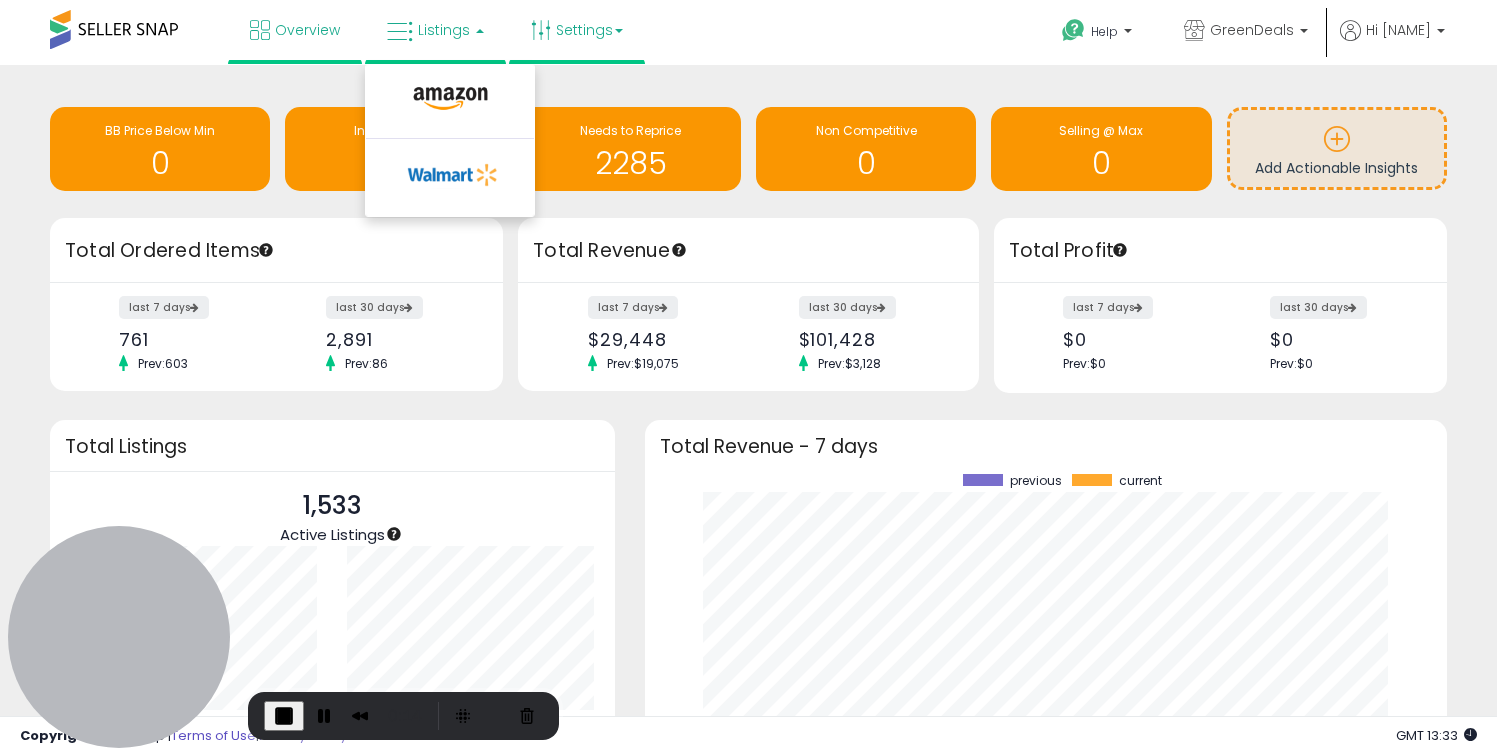 click on "Settings" at bounding box center (577, 30) 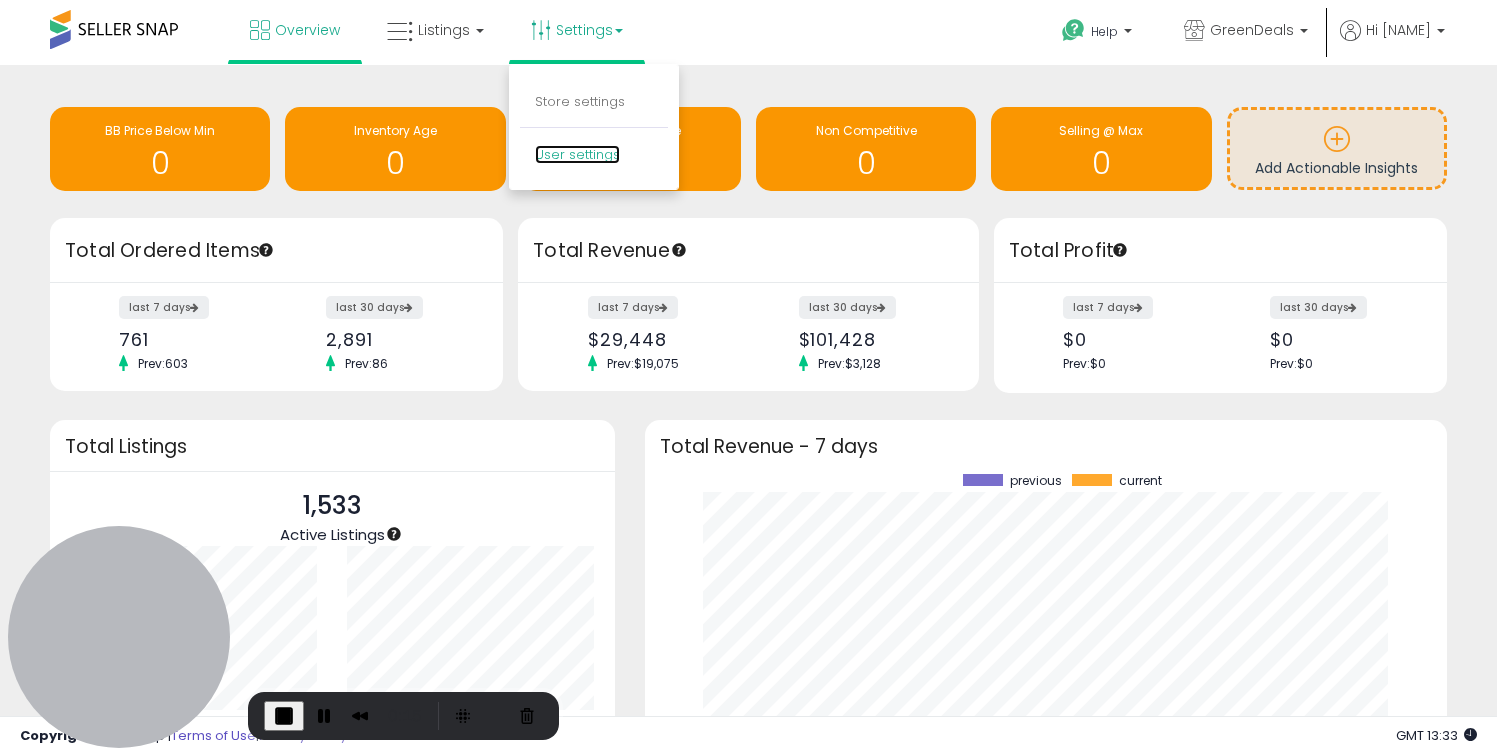 click on "User
settings" at bounding box center [577, 154] 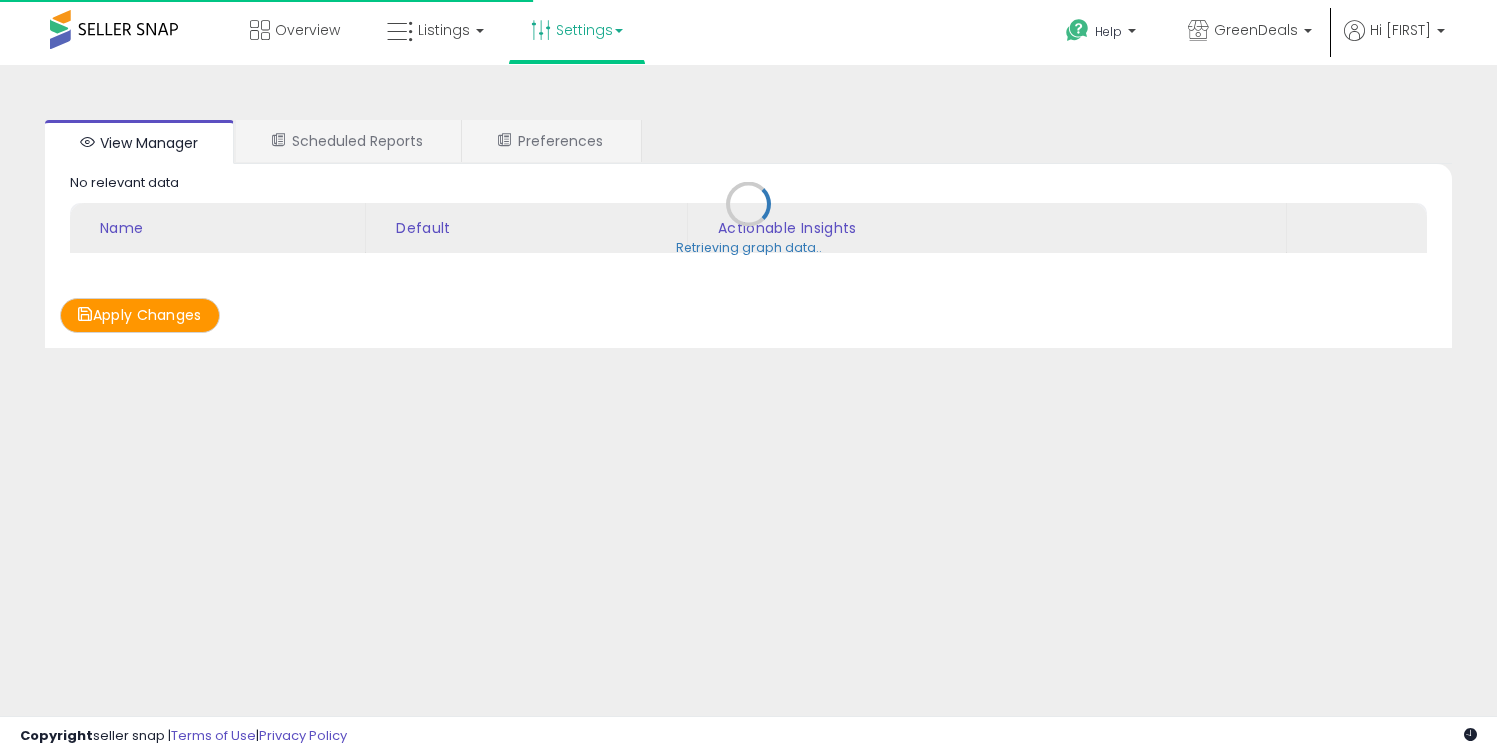 scroll, scrollTop: 0, scrollLeft: 0, axis: both 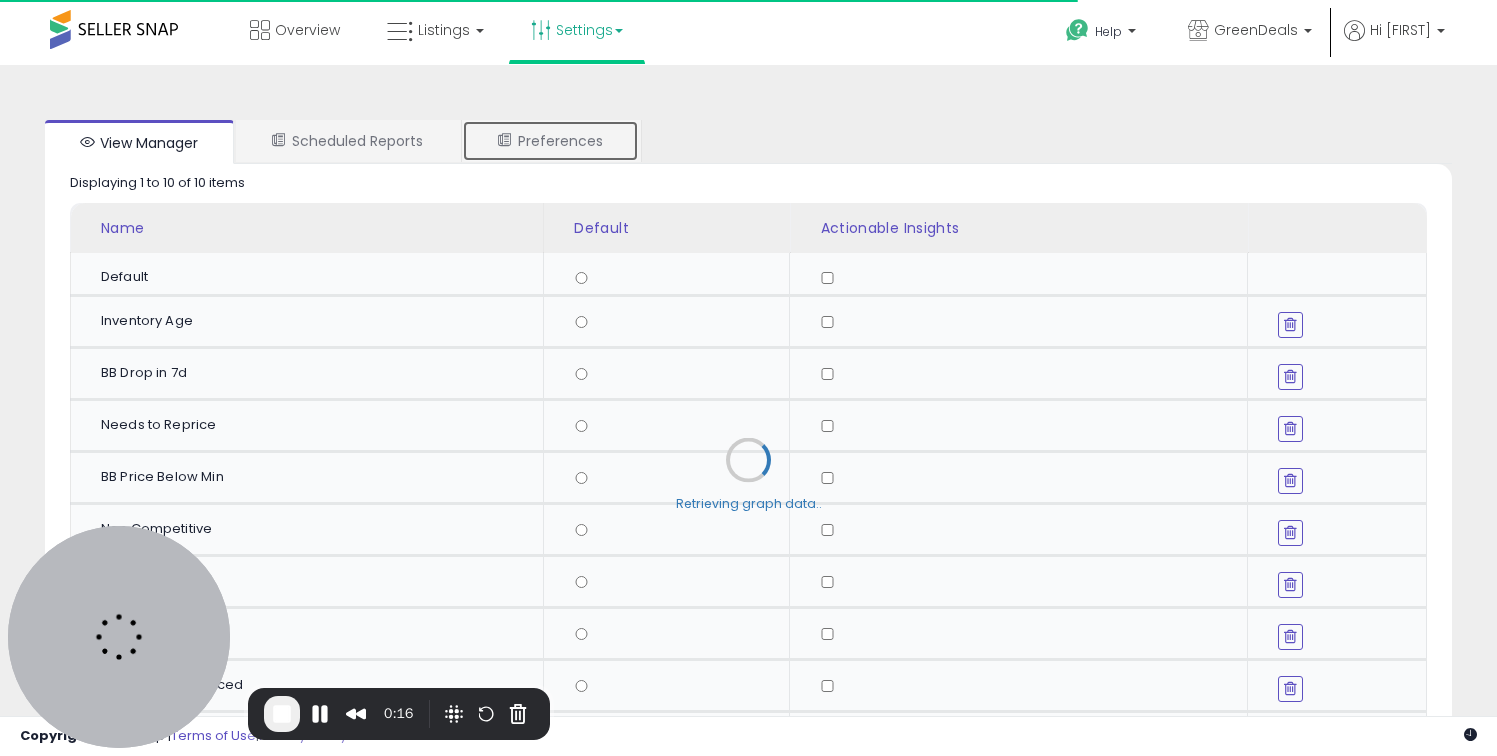 click on "Preferences" at bounding box center (550, 141) 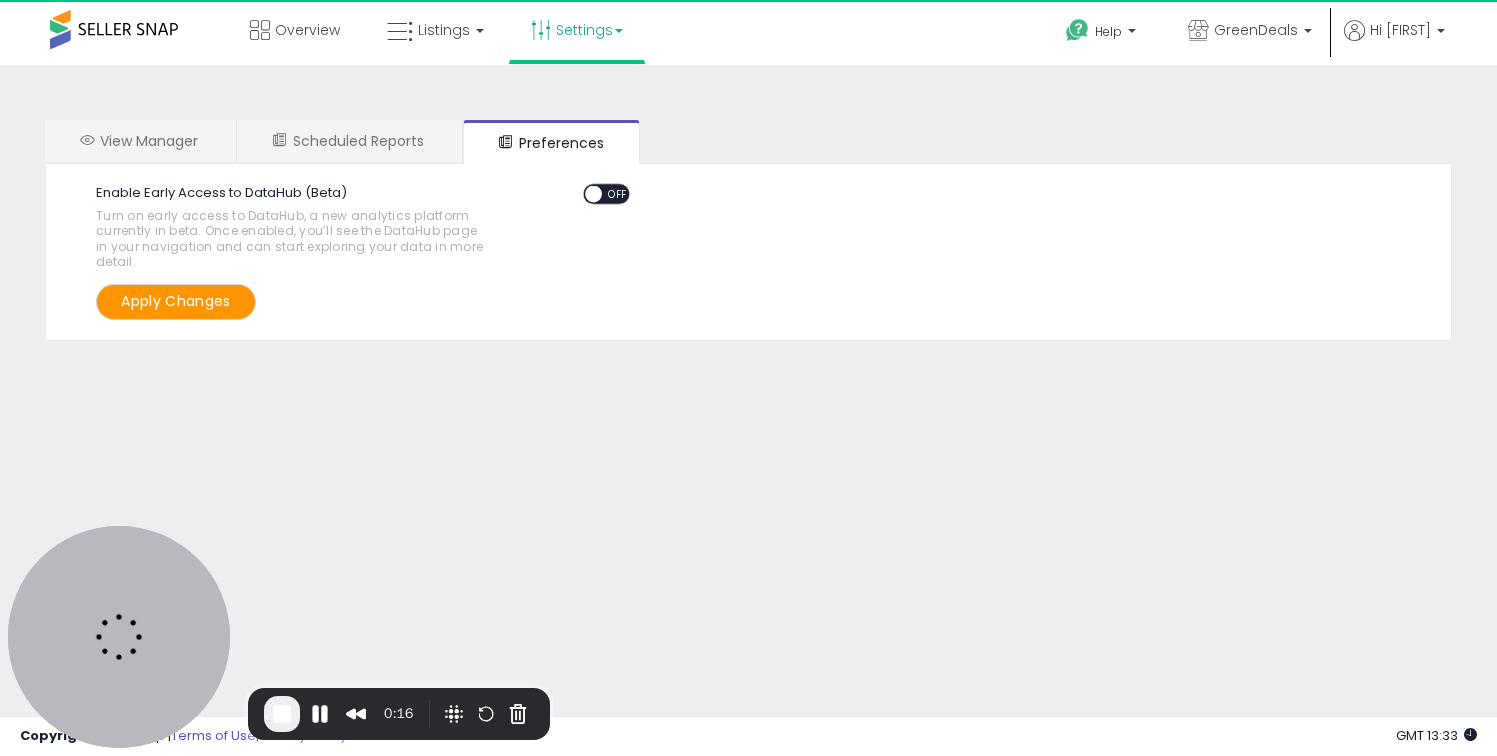 click on "OFF" at bounding box center (618, 194) 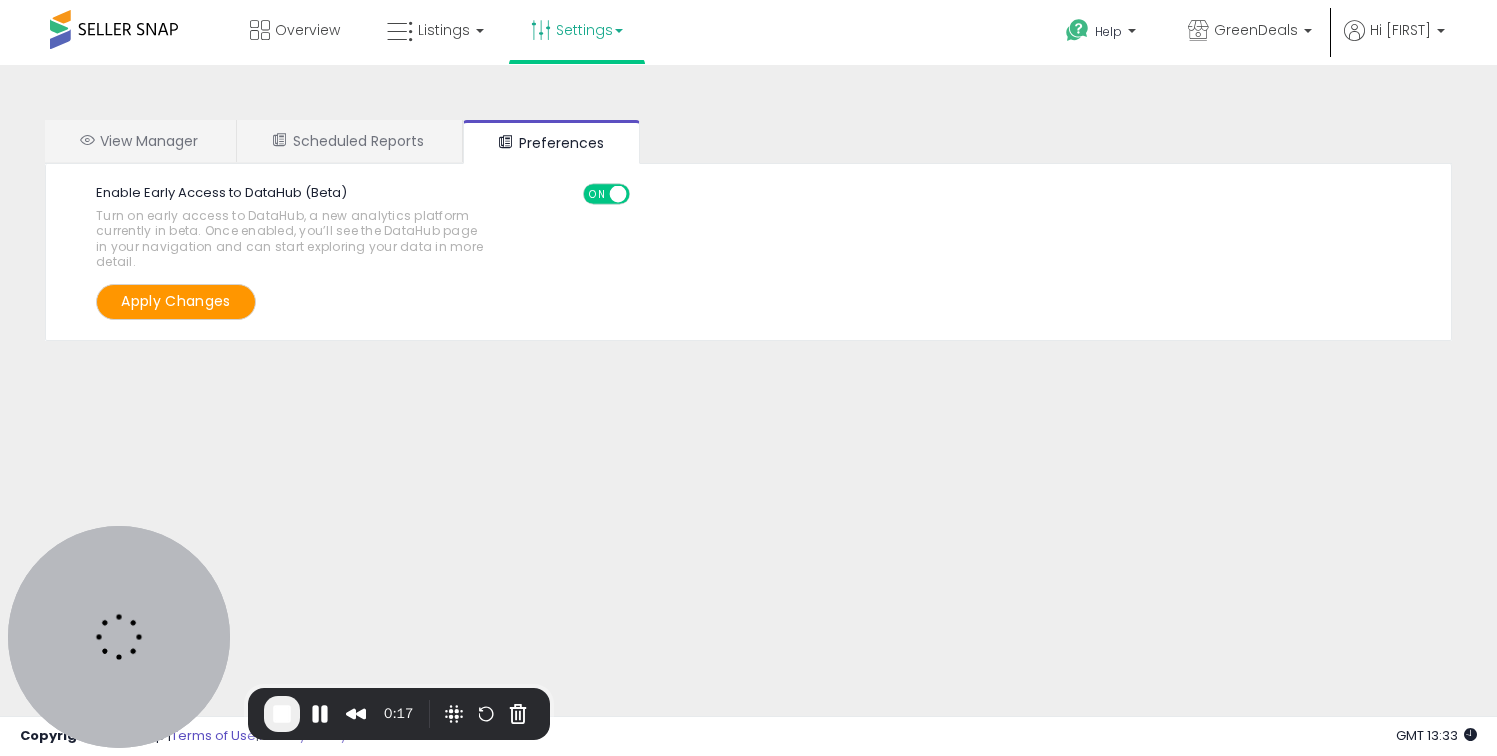 click on "Apply Changes" at bounding box center (176, 301) 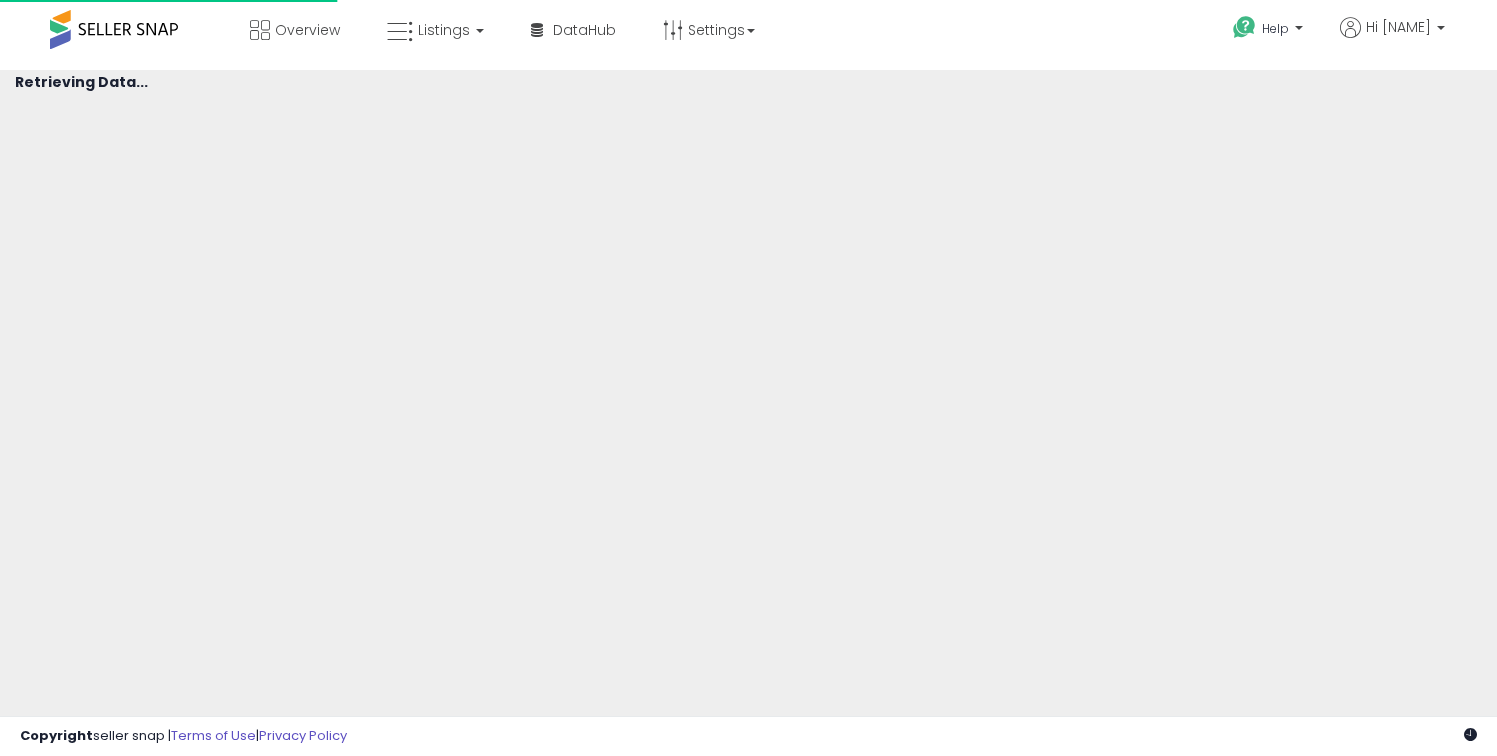 scroll, scrollTop: 0, scrollLeft: 0, axis: both 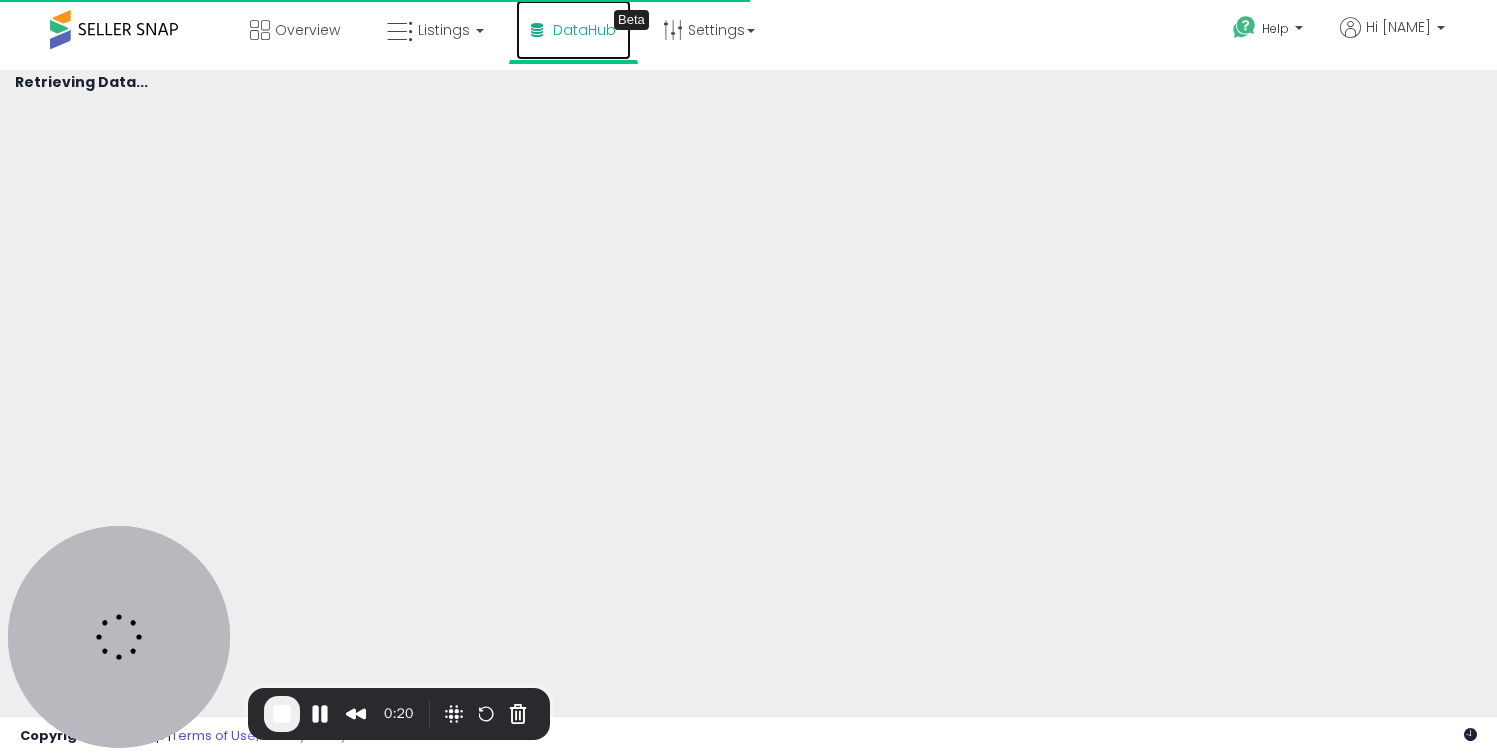 click on "DataHub" at bounding box center (584, 30) 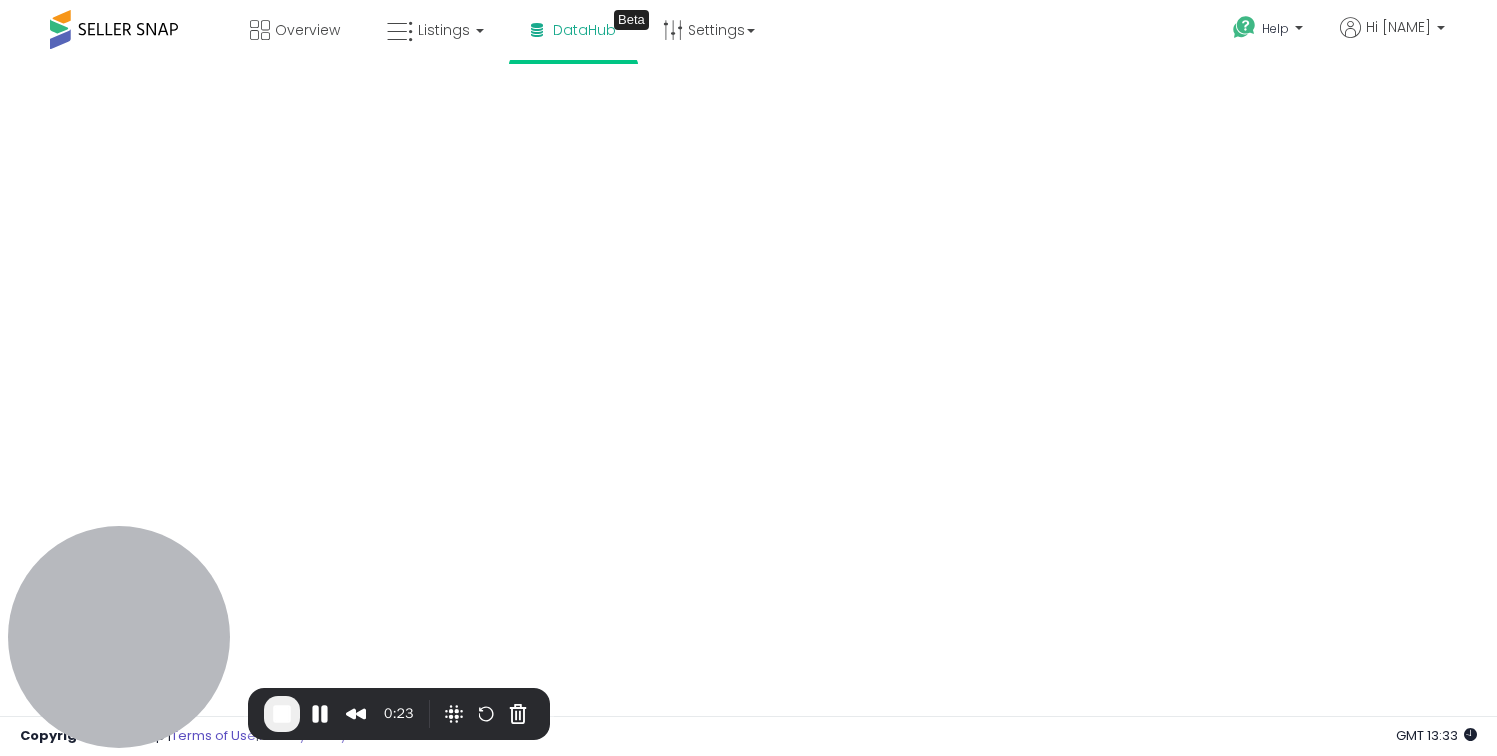 scroll, scrollTop: 0, scrollLeft: 0, axis: both 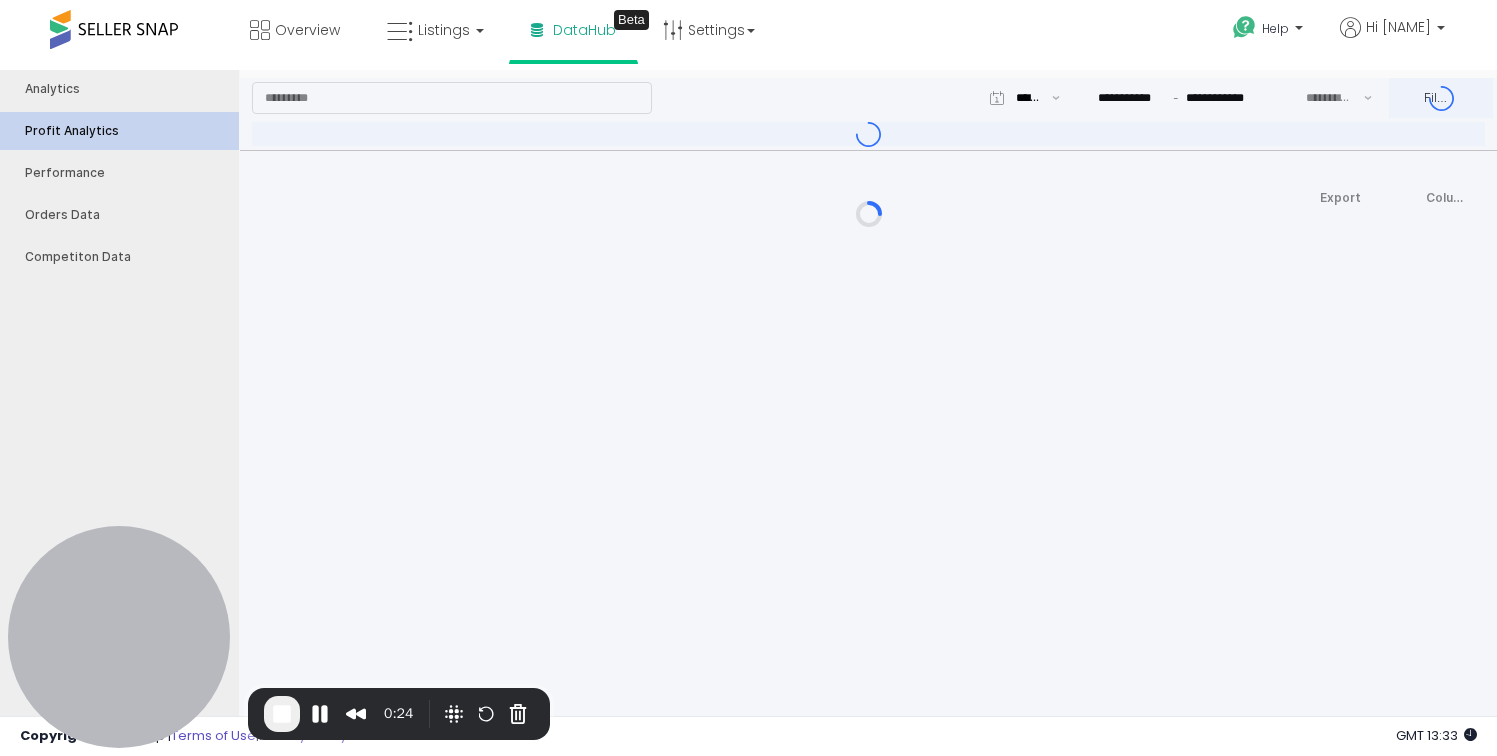 type on "***" 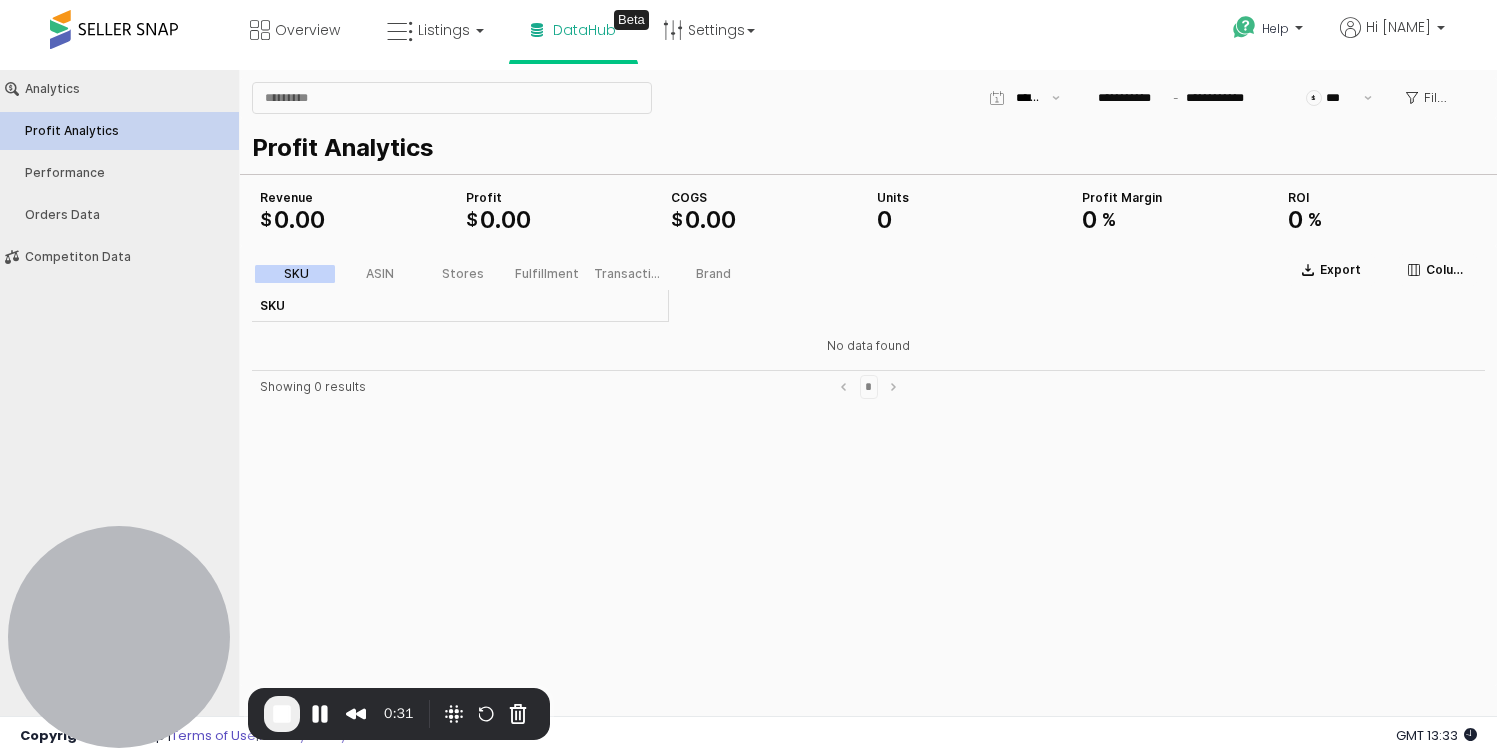 click on "**********" at bounding box center (1181, 98) 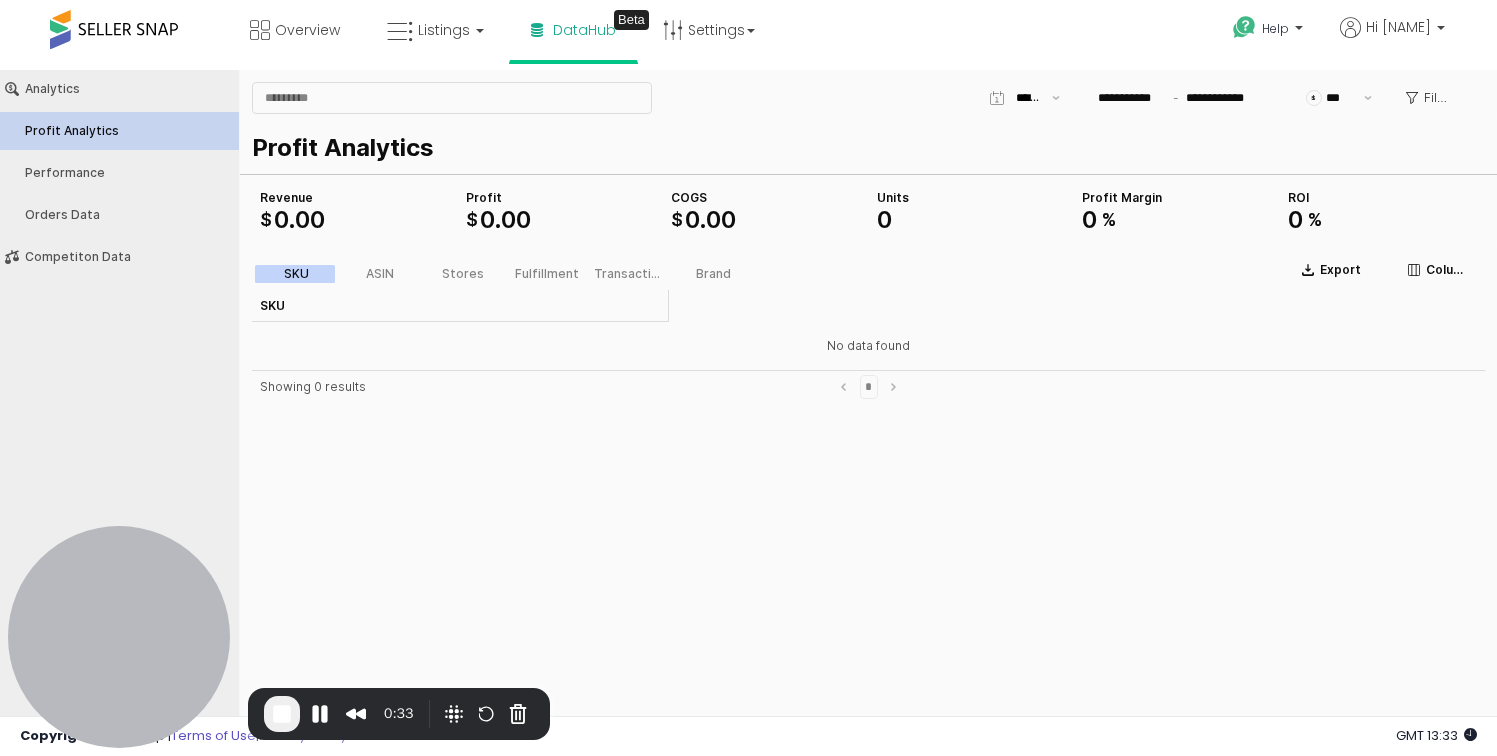 click on "**********" at bounding box center [868, 98] 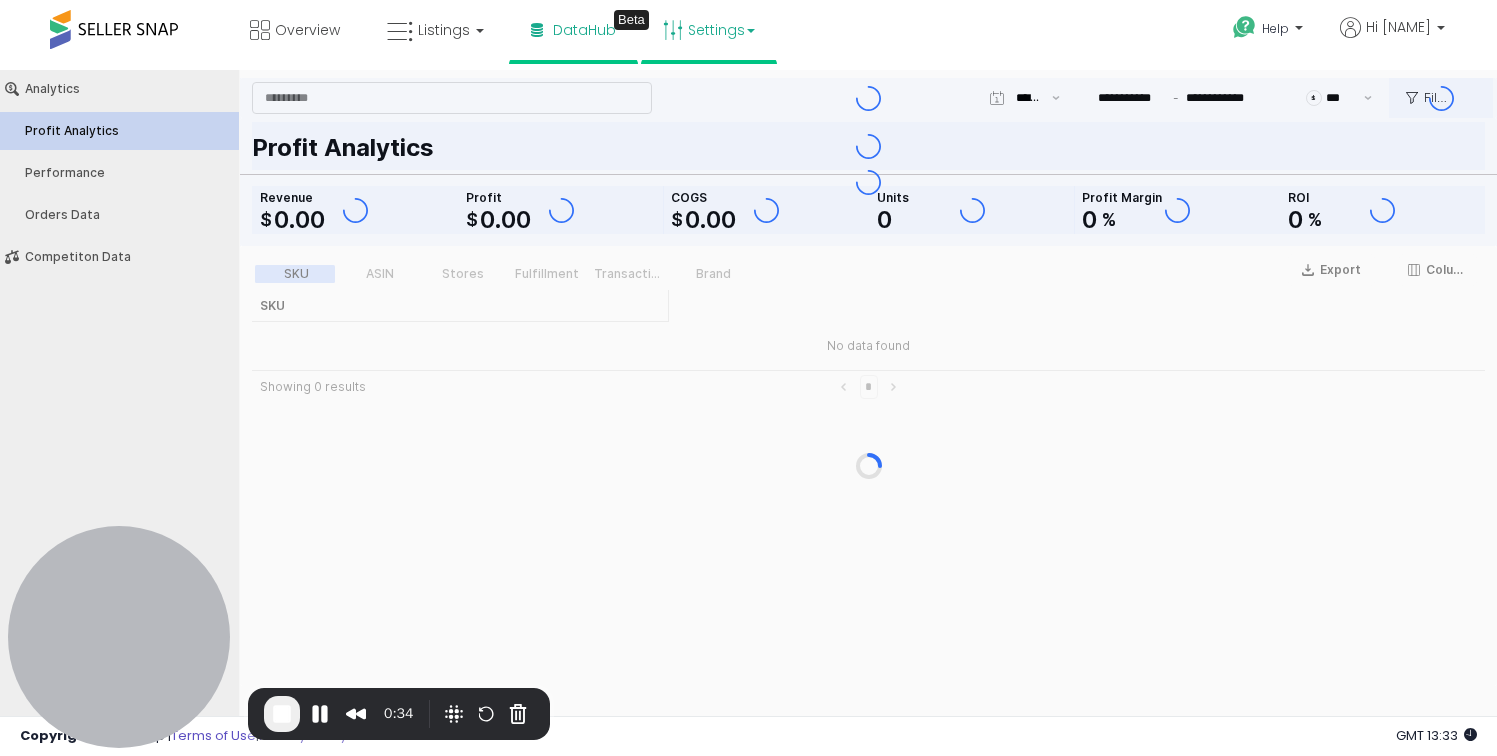 click on "Settings" at bounding box center (709, 30) 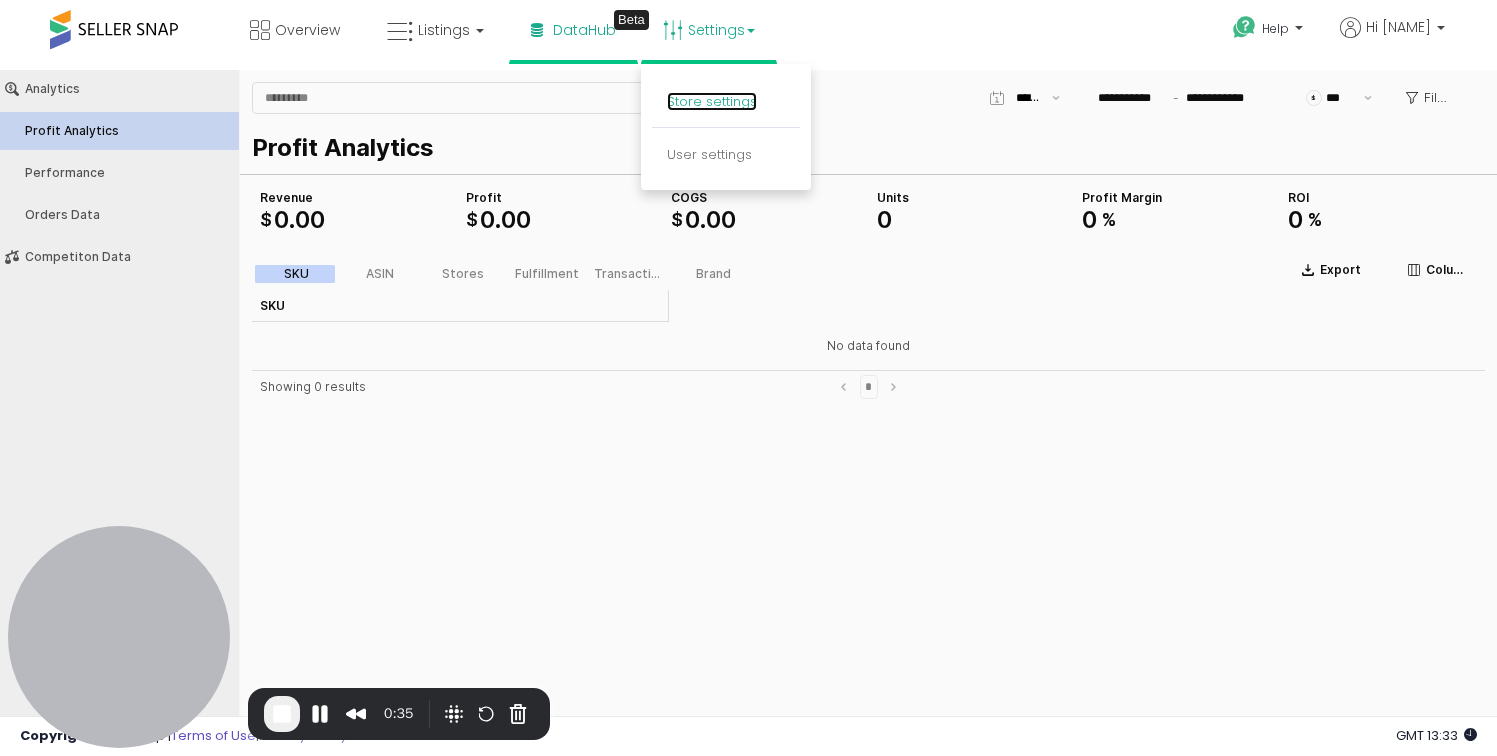 click on "Store
settings" at bounding box center [712, 101] 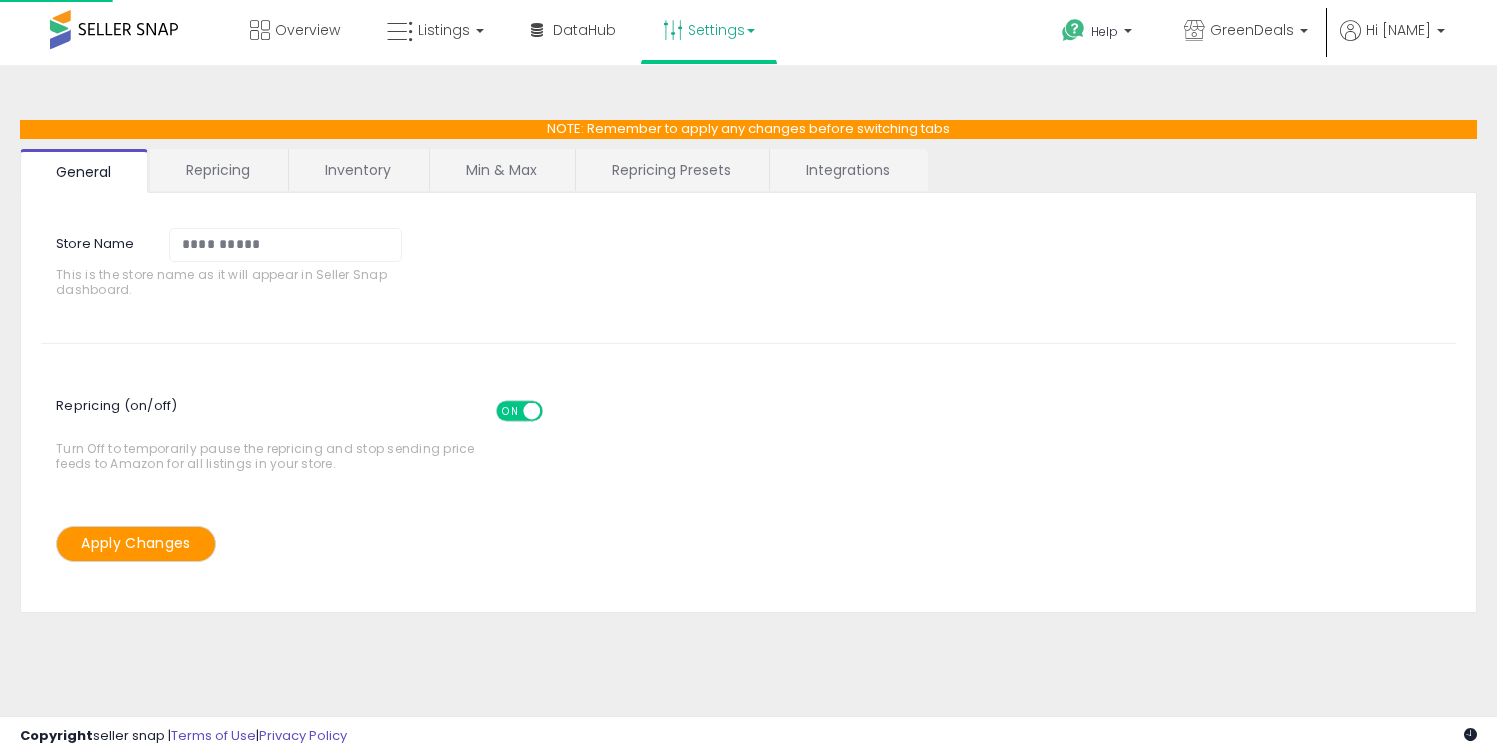 scroll, scrollTop: 0, scrollLeft: 0, axis: both 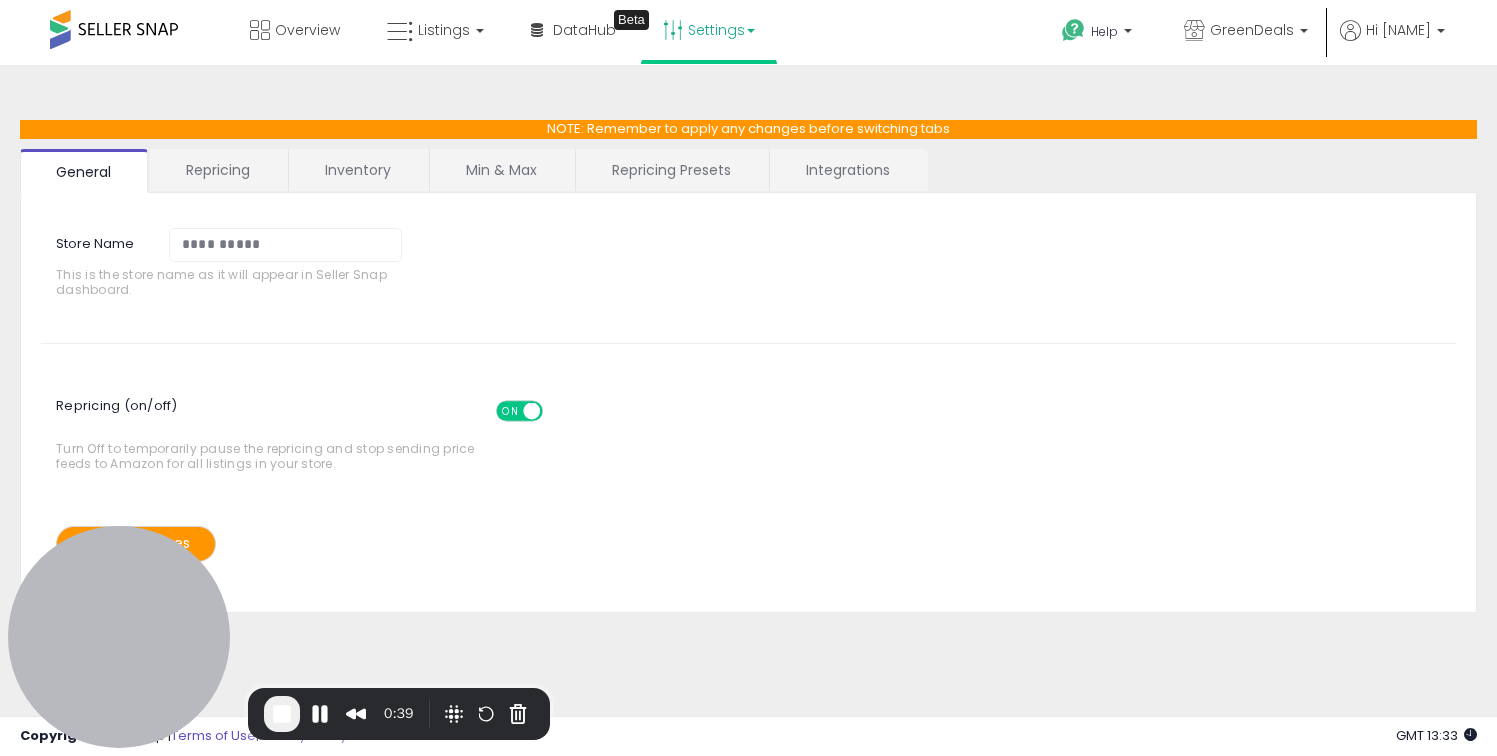 click on "Repricing Presets" at bounding box center (671, 170) 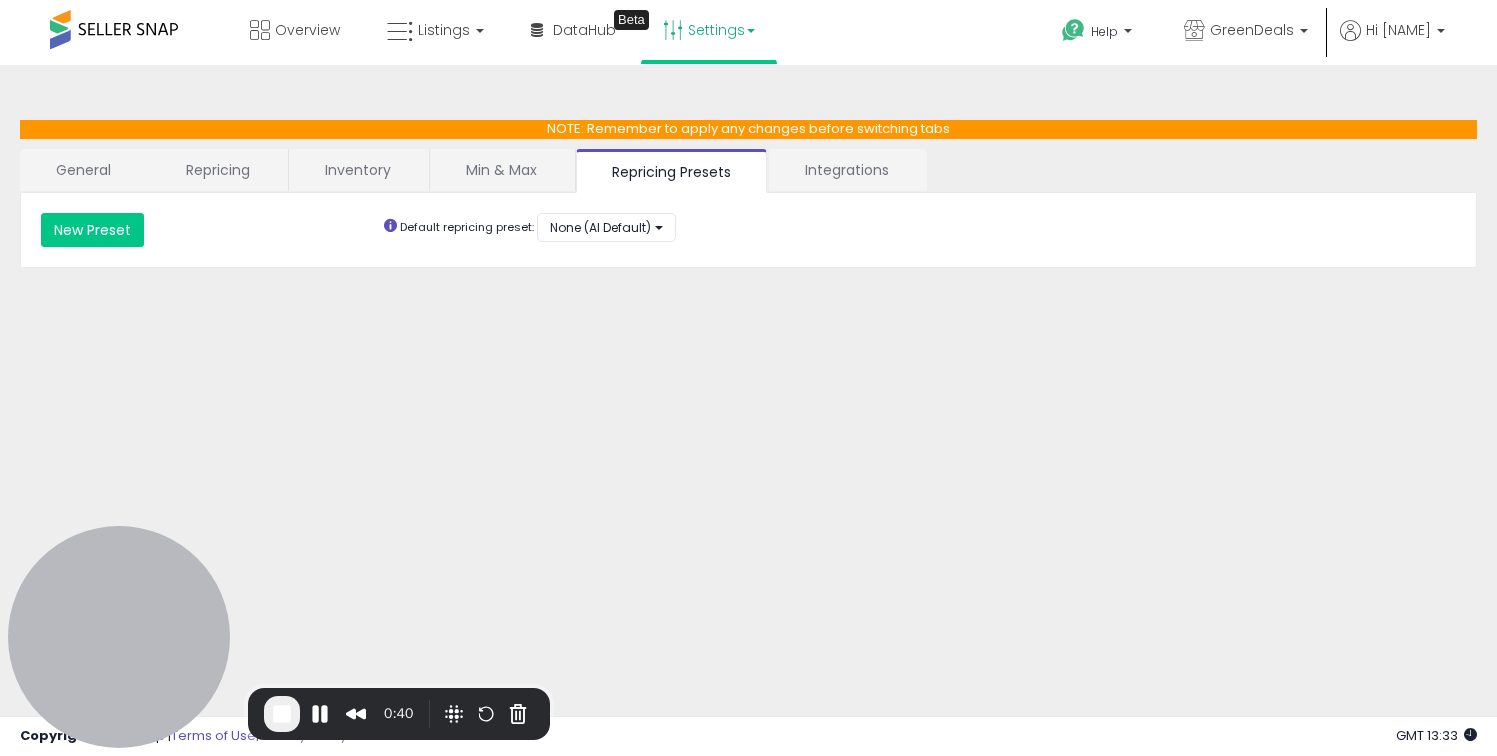 click on "Min & Max" at bounding box center (501, 170) 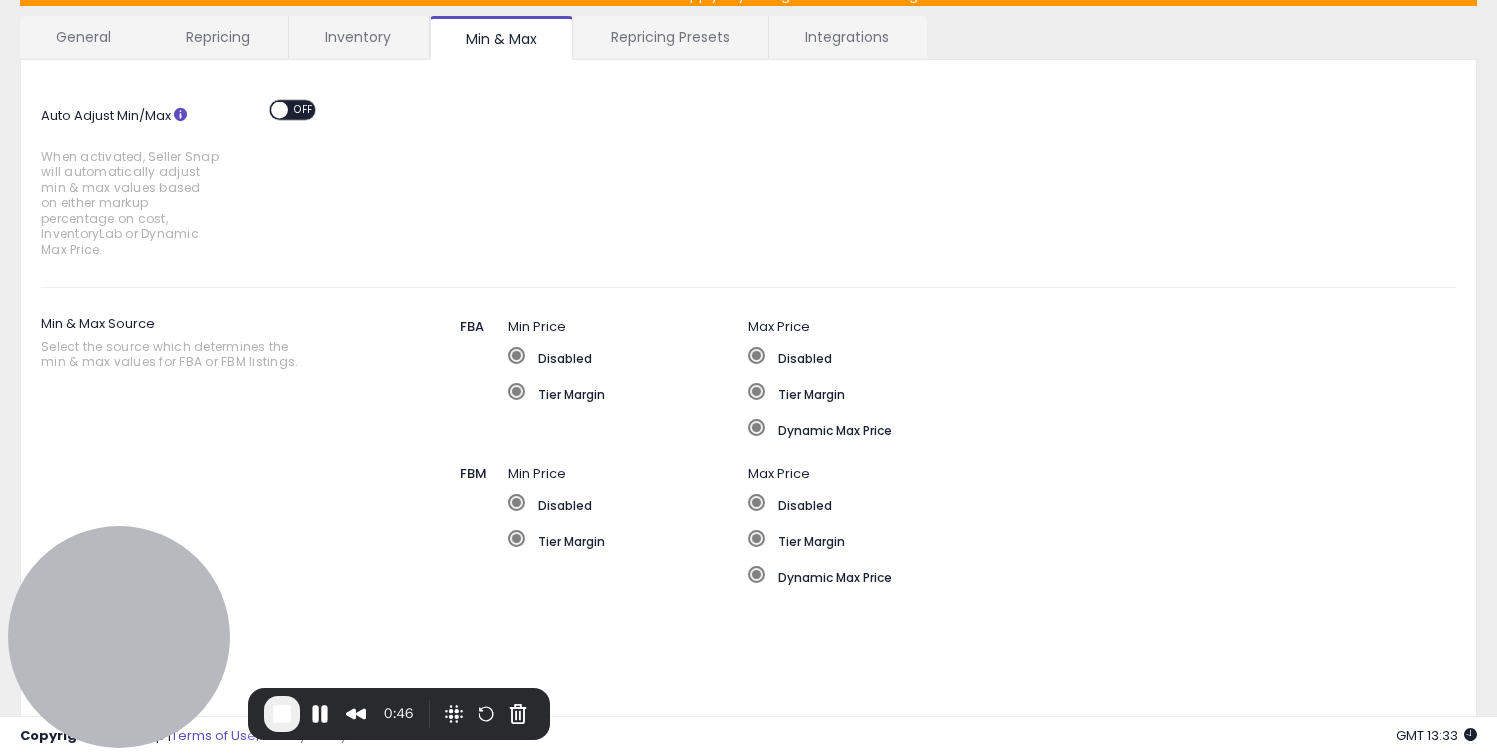 scroll, scrollTop: 108, scrollLeft: 0, axis: vertical 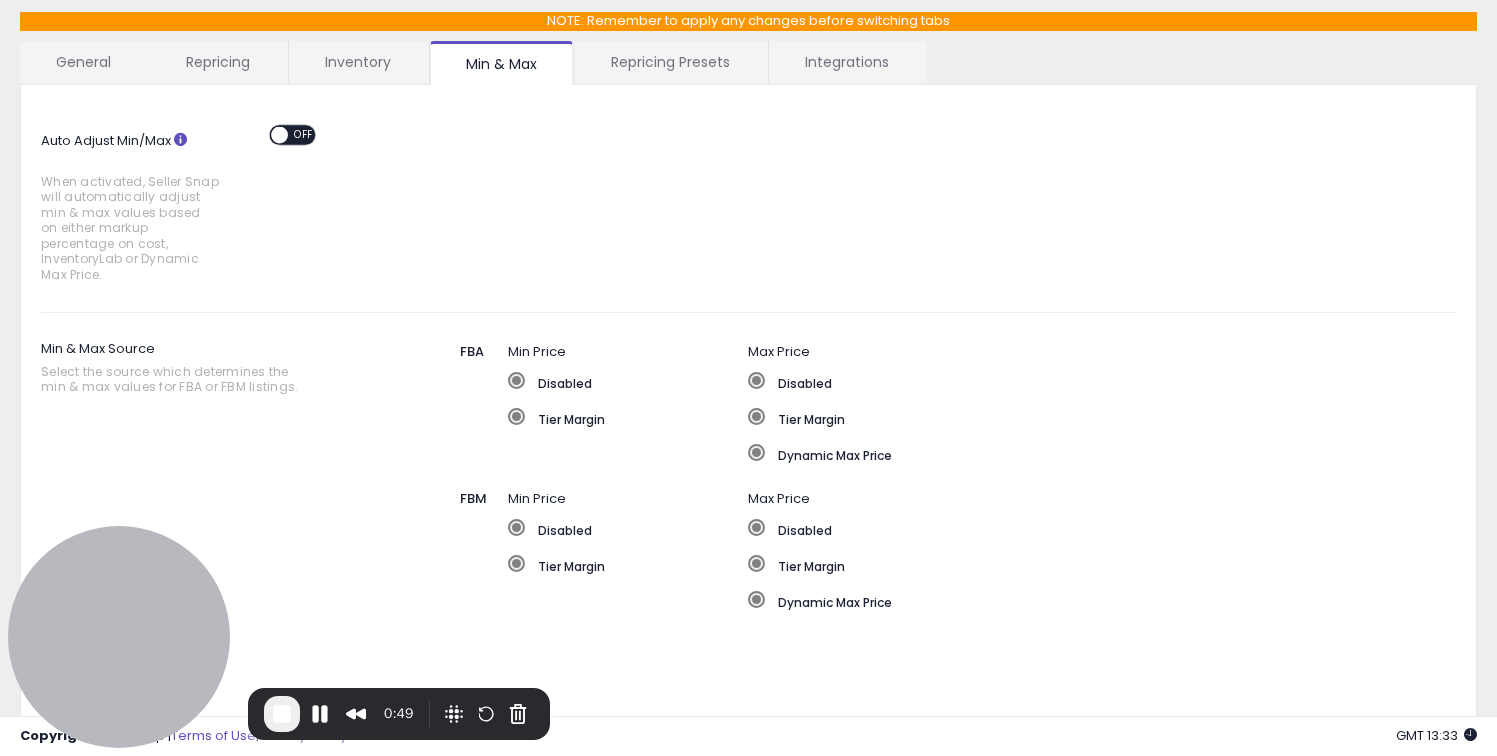 click at bounding box center [279, 134] 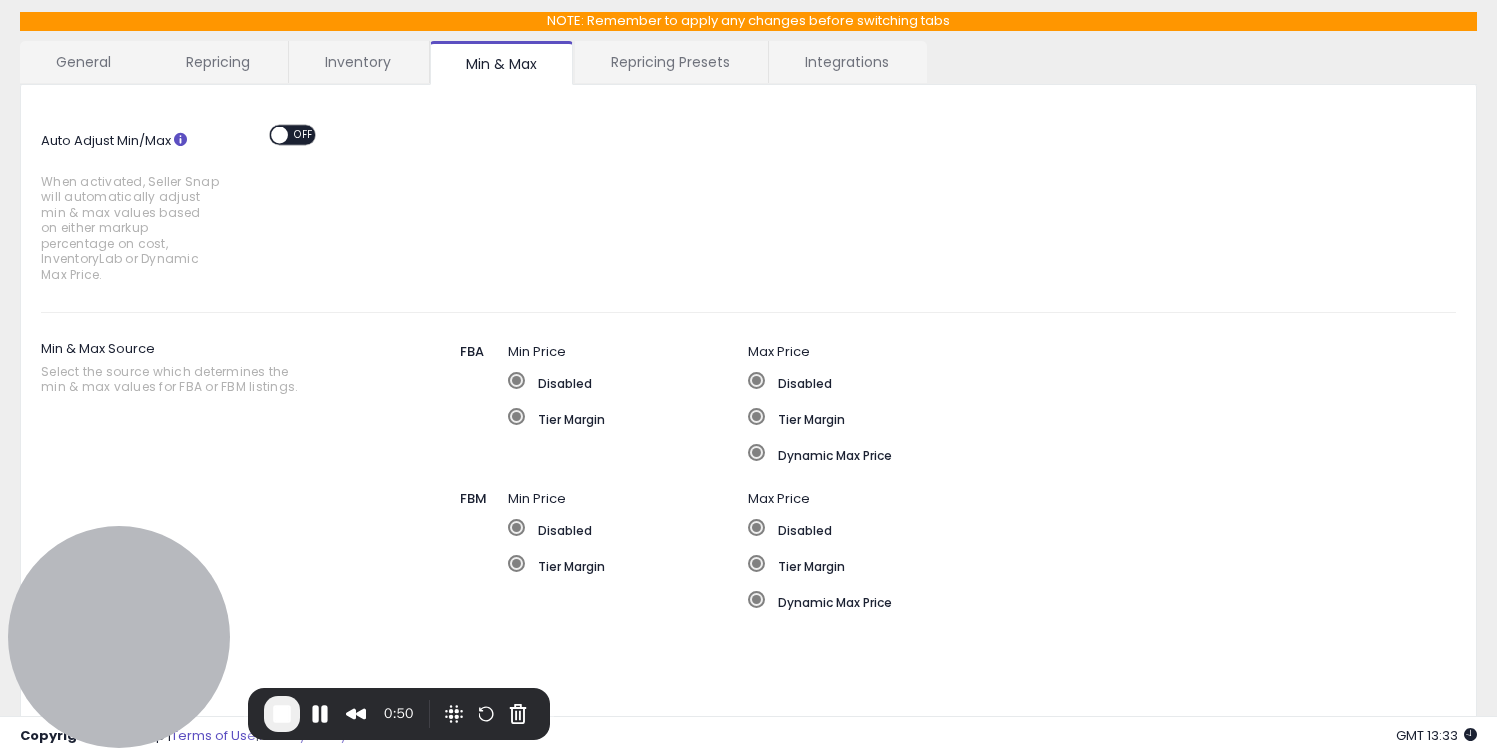 click on "OFF" at bounding box center (304, 134) 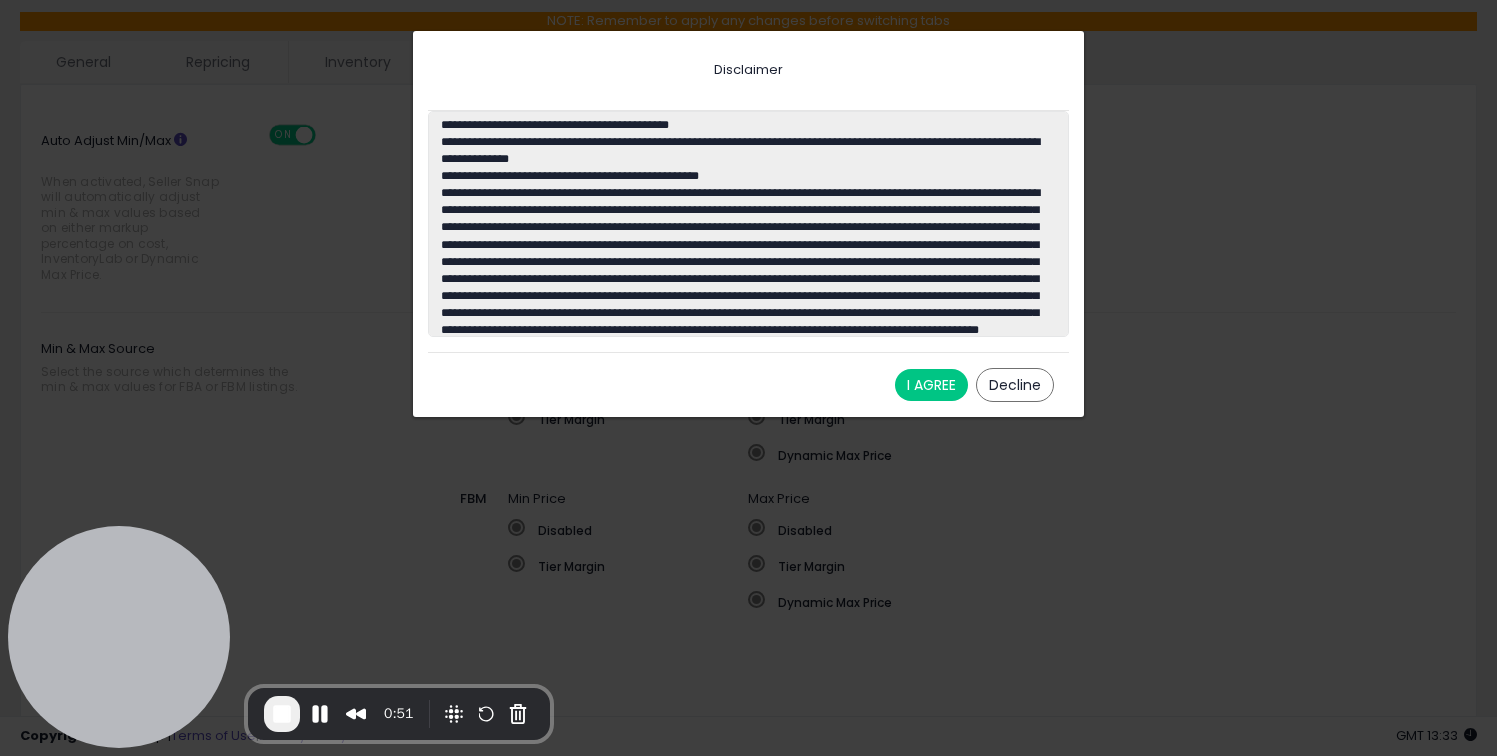 click on "I AGREE" at bounding box center [931, 385] 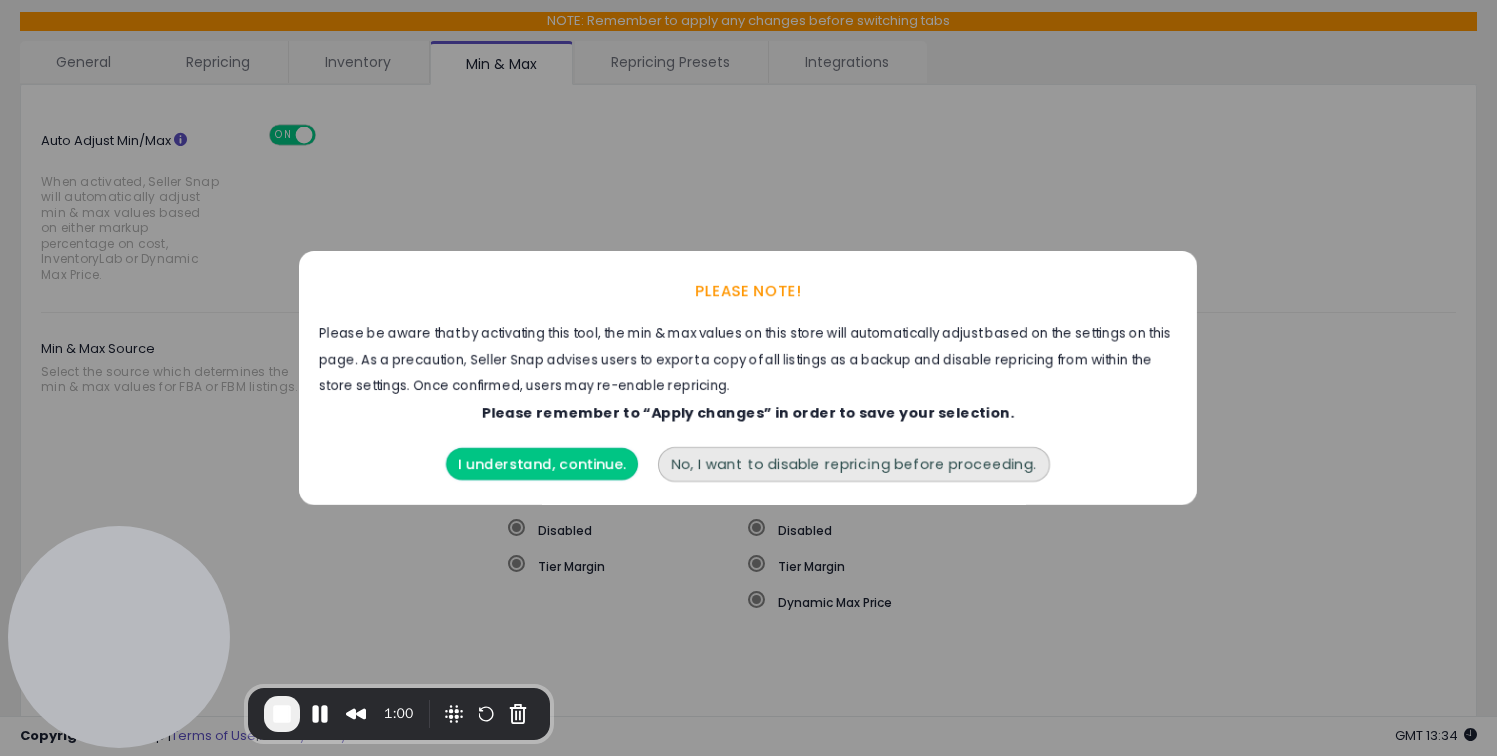 click on "I understand, continue." at bounding box center [543, 464] 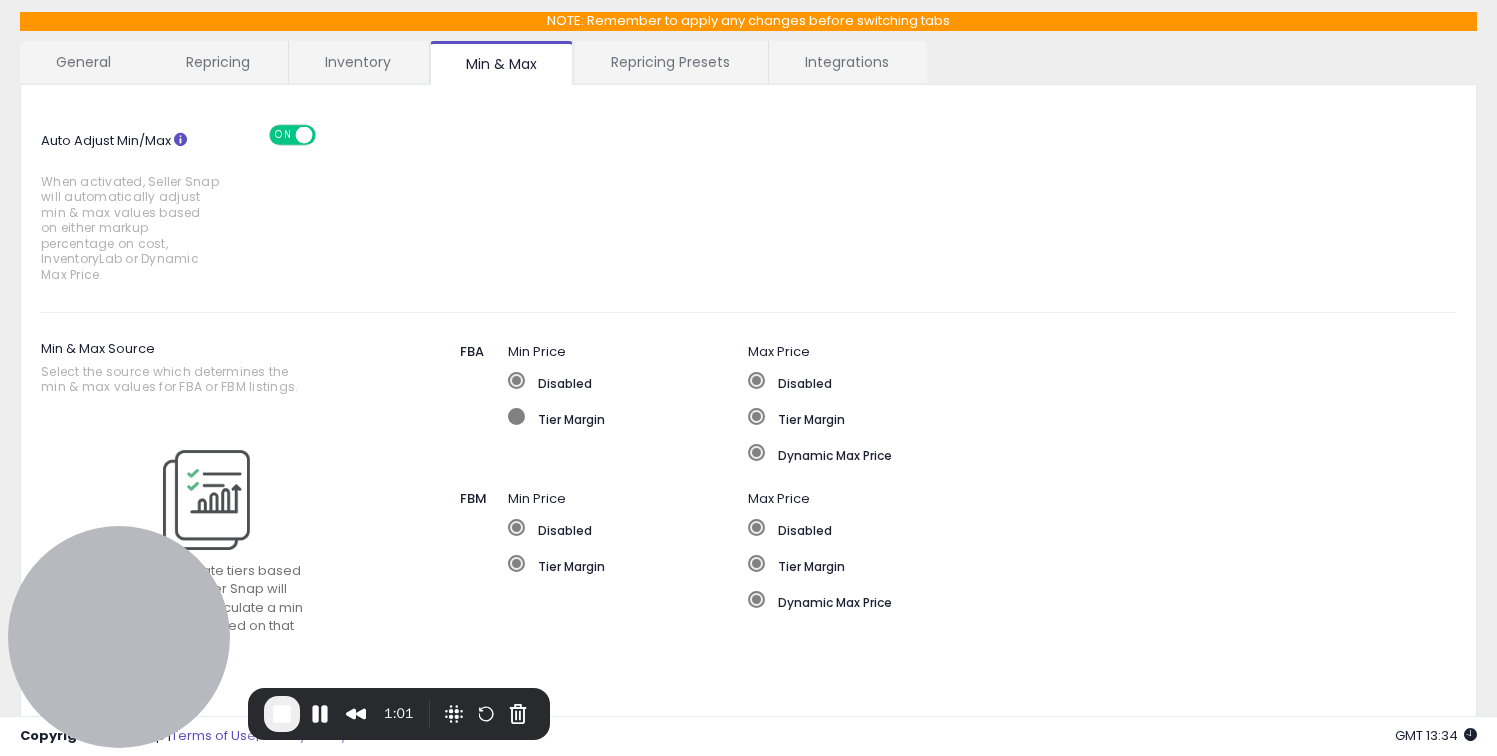 click on "Tier Margin" 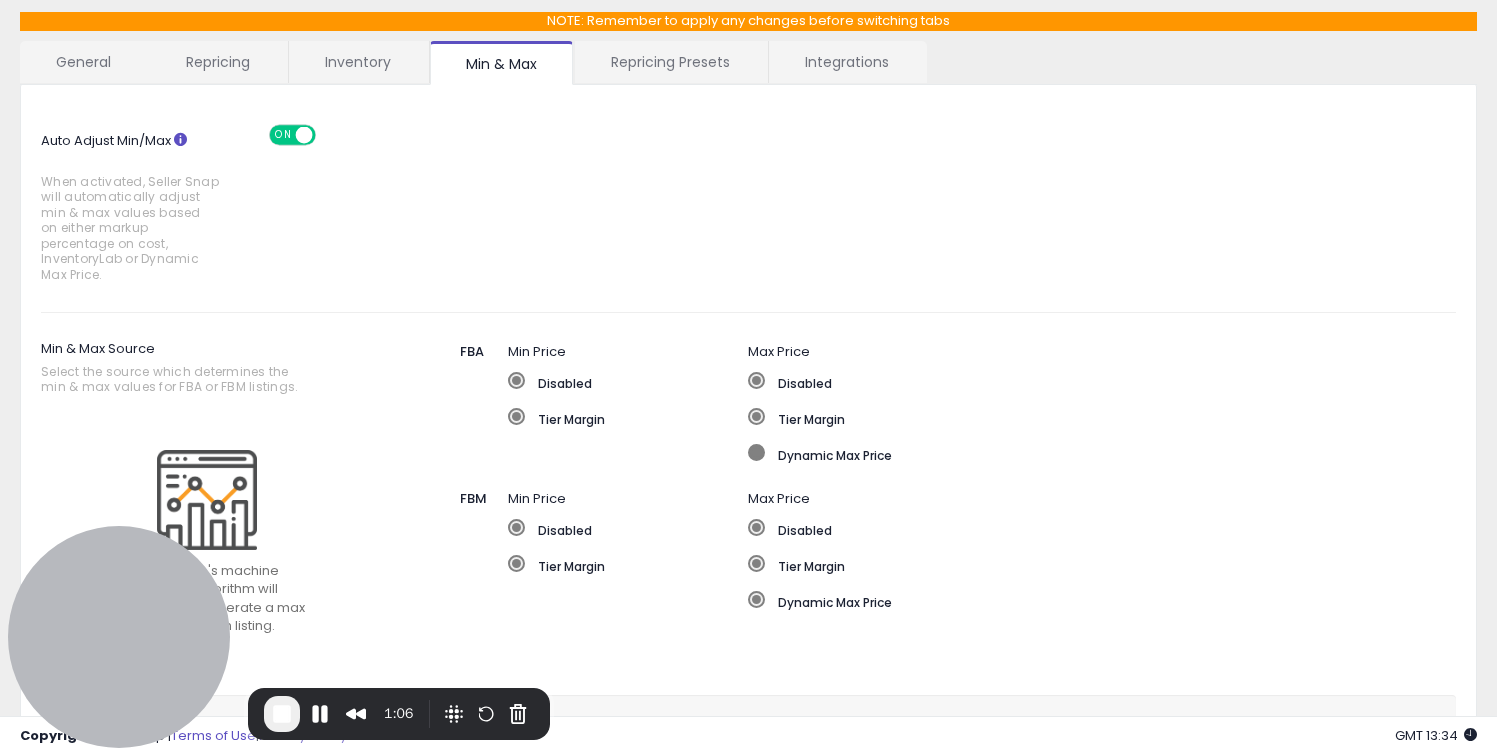 click on "Dynamic Max Price" 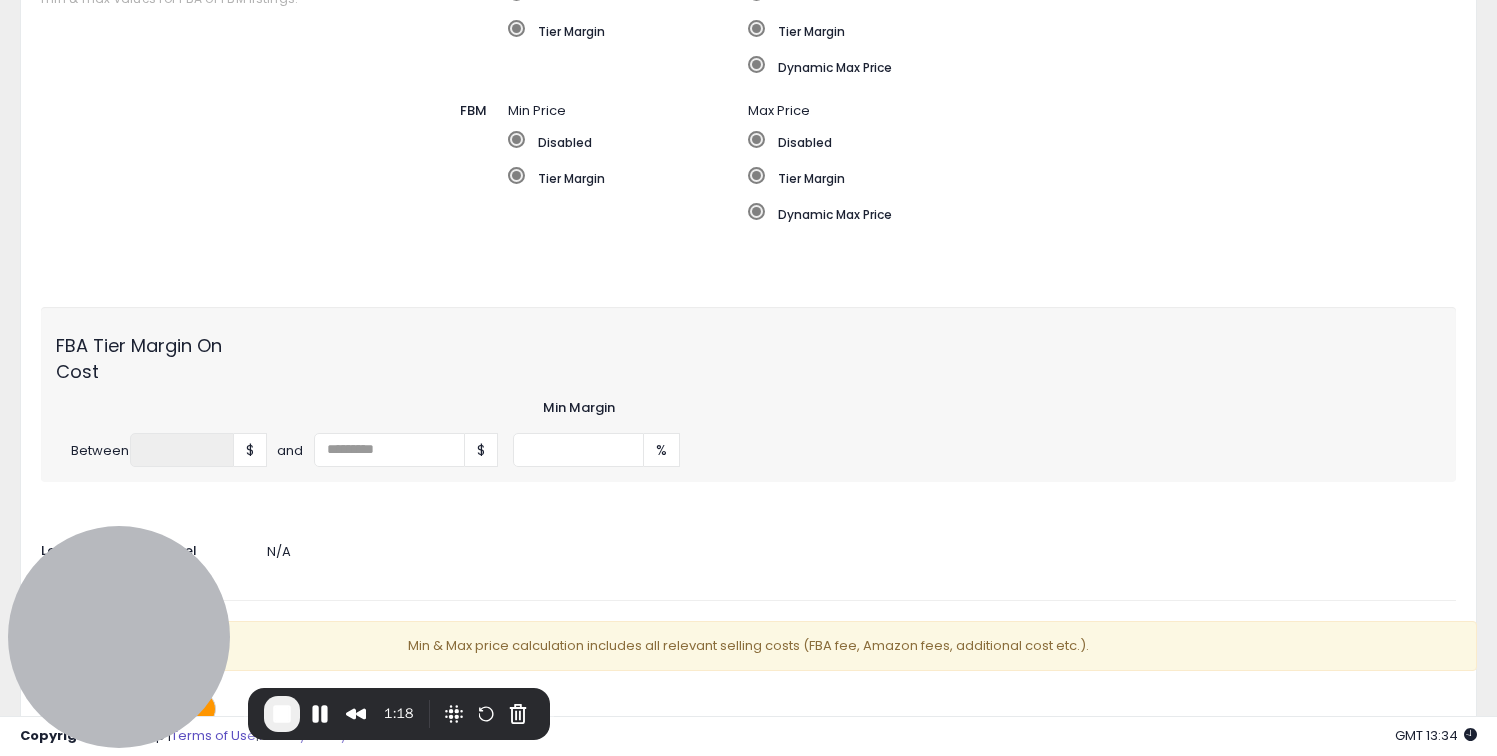 scroll, scrollTop: 0, scrollLeft: 0, axis: both 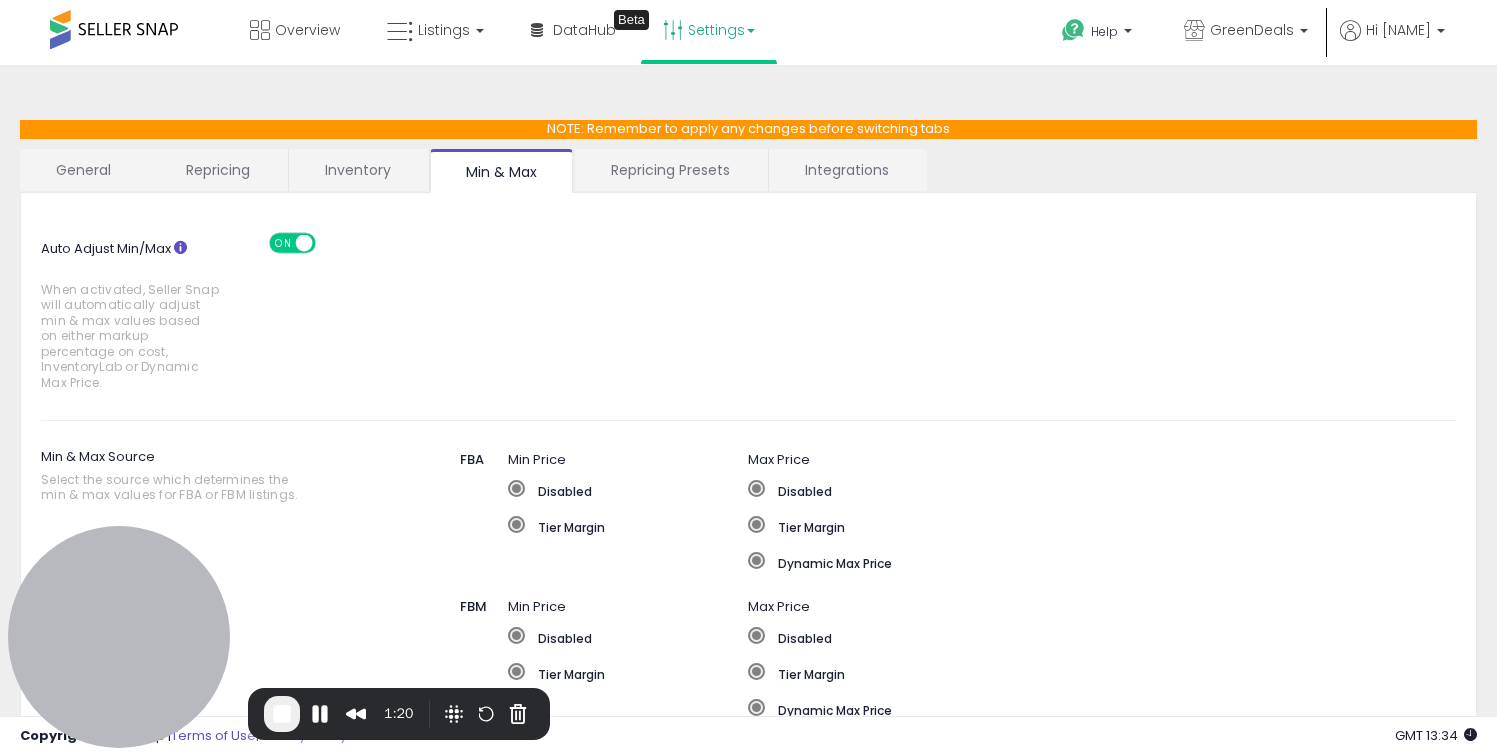 click on "Repricing Presets" at bounding box center (670, 170) 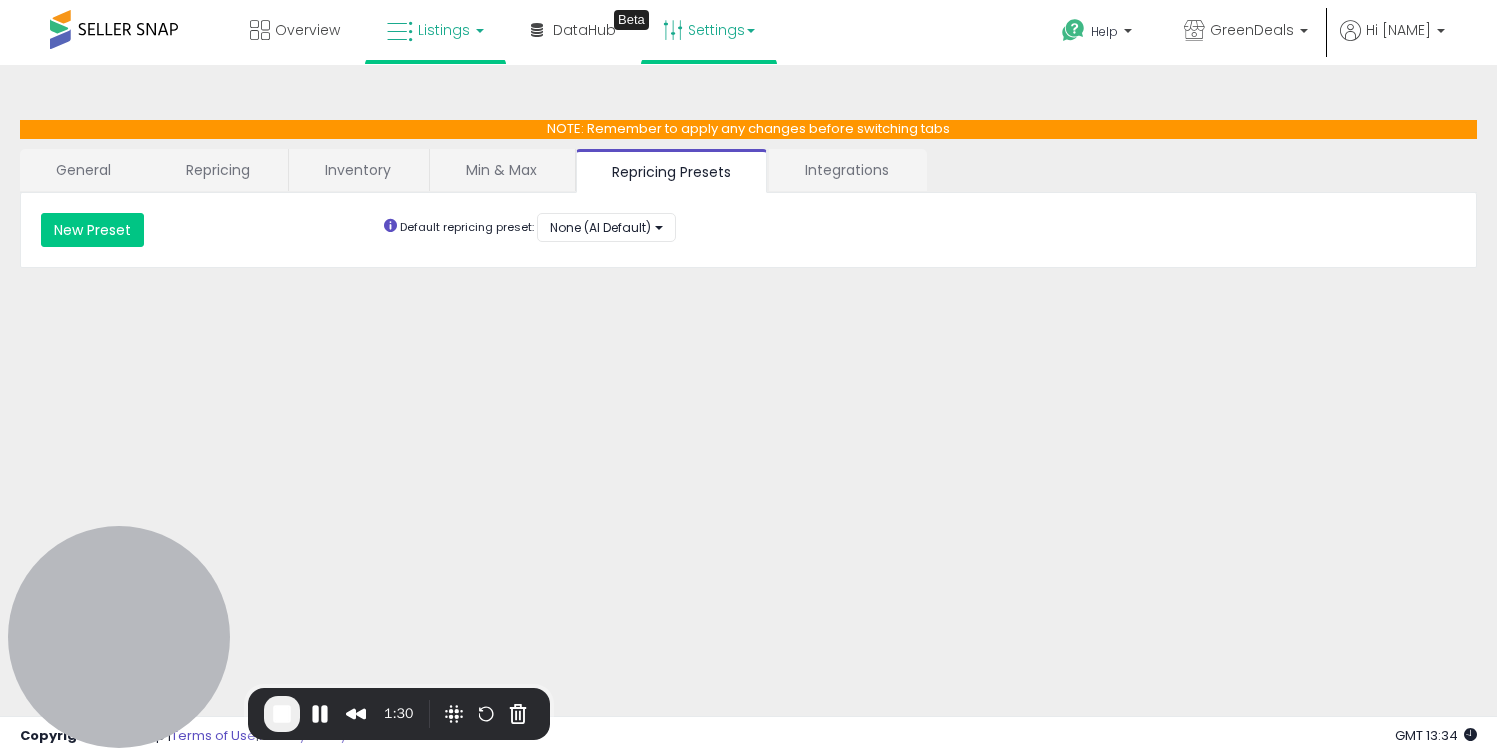click on "Listings" at bounding box center [444, 30] 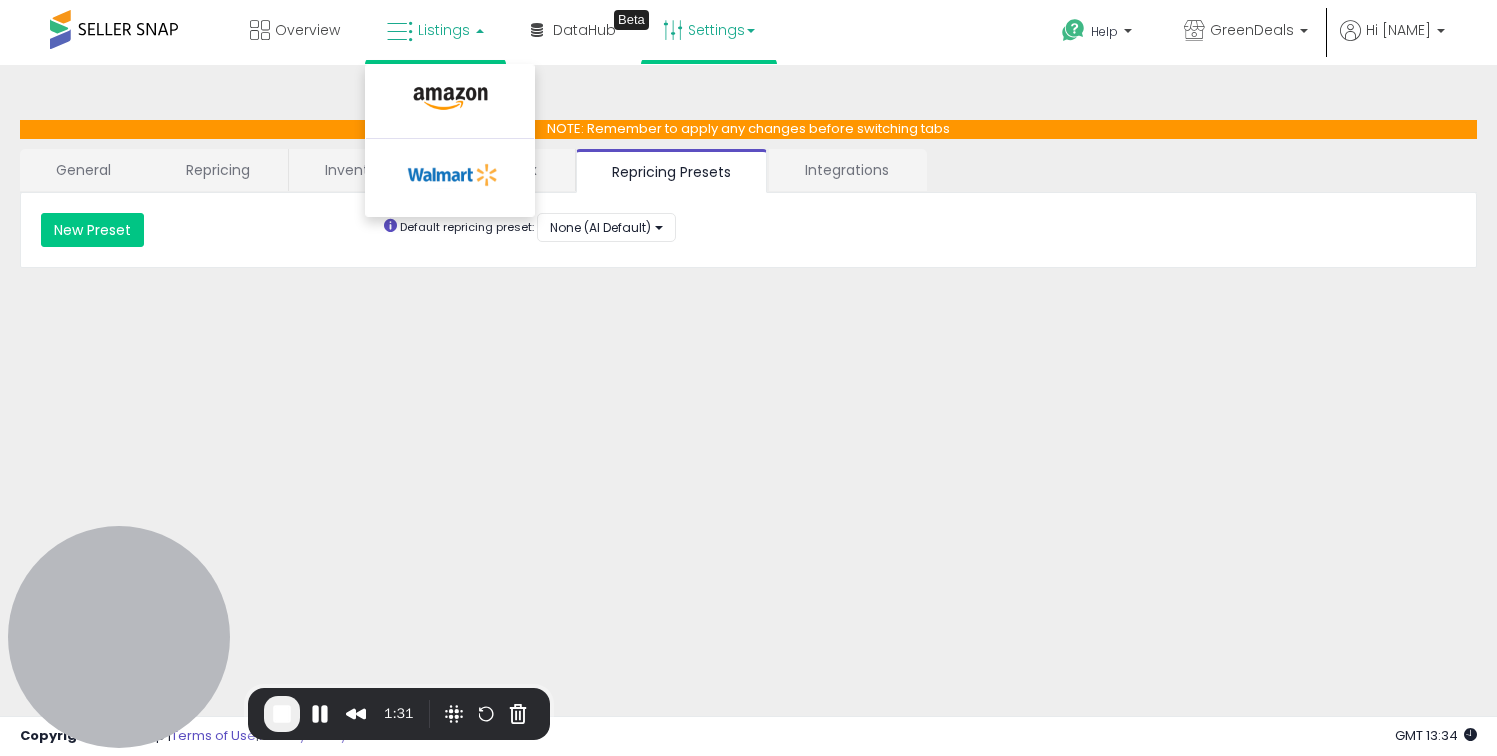 click on "Listings" at bounding box center [444, 30] 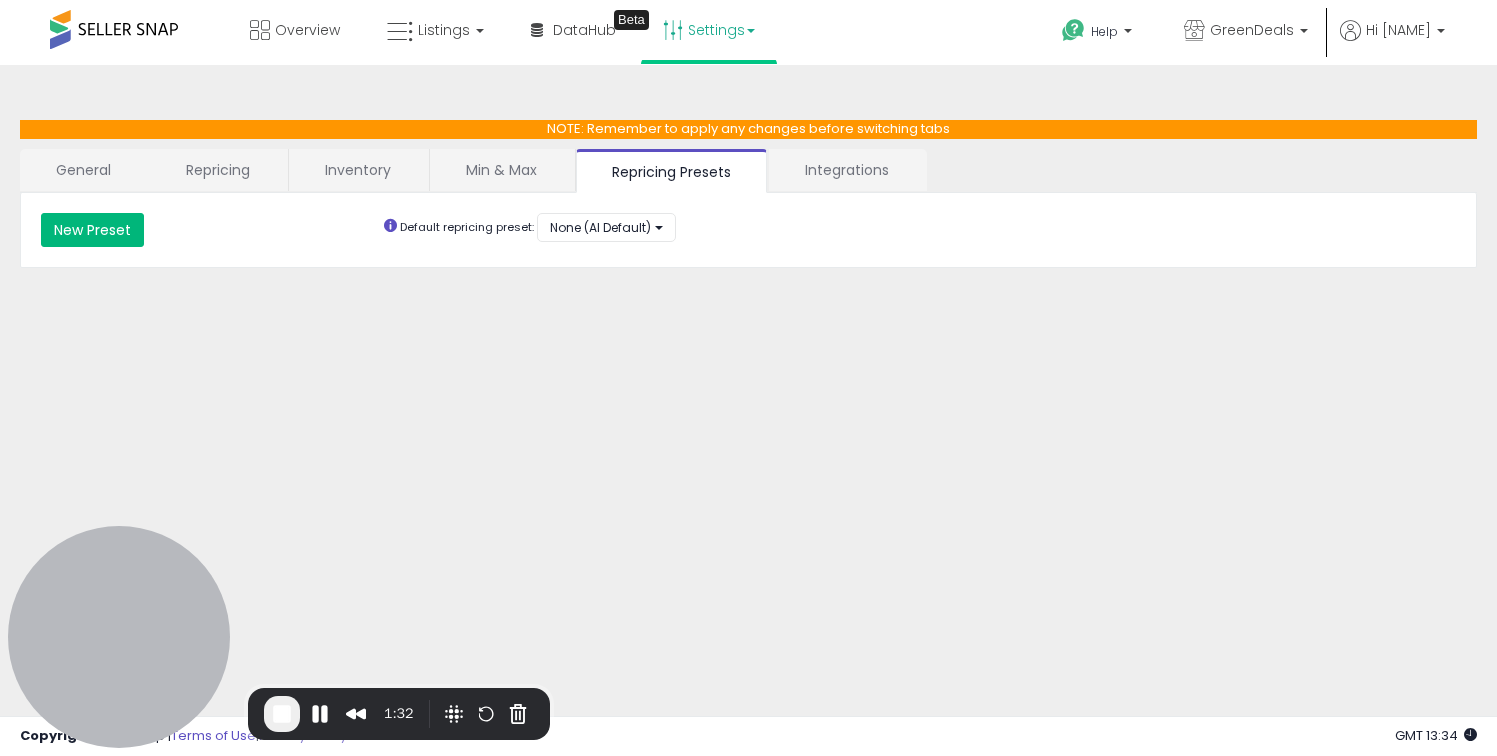 click on "New Preset" at bounding box center (92, 230) 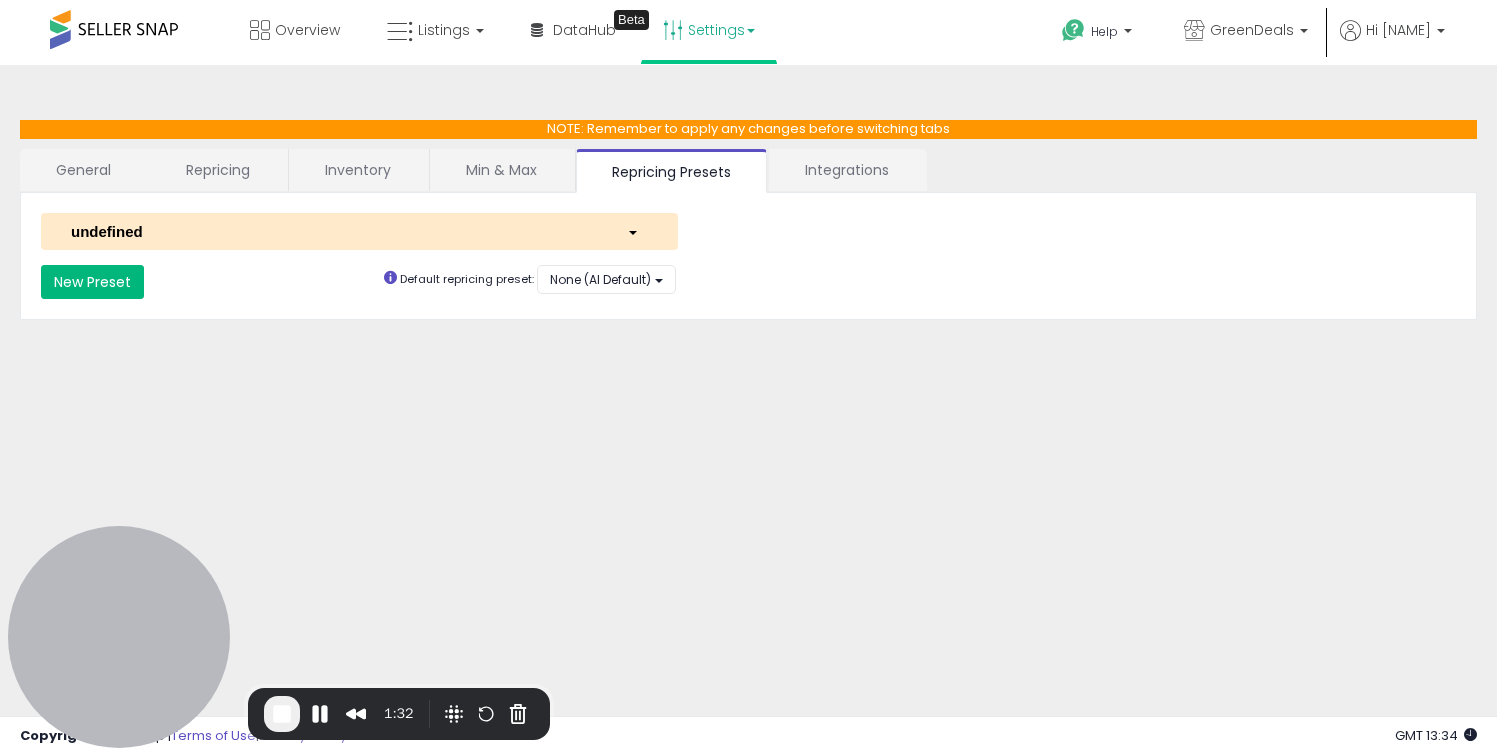 select on "*********" 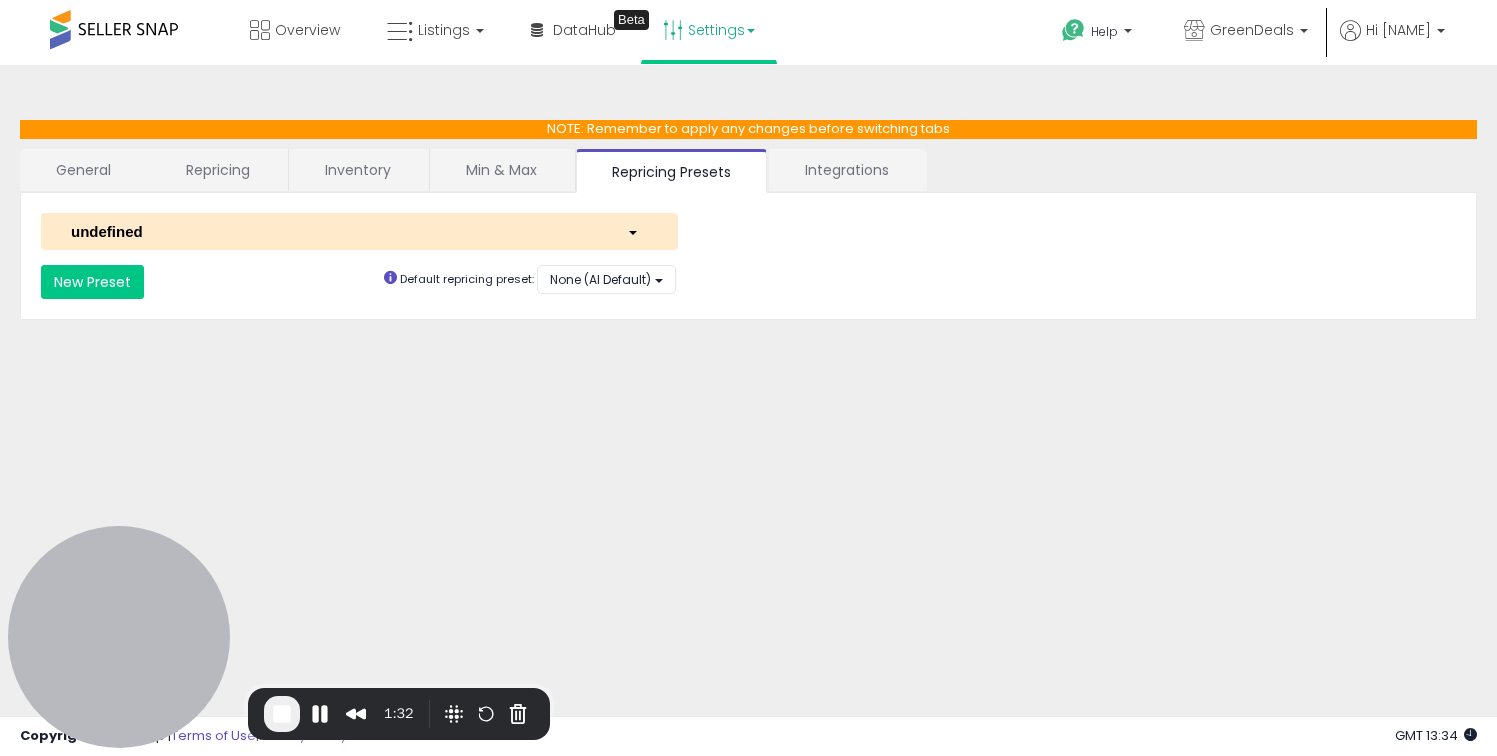 click on "undefined" at bounding box center (334, 231) 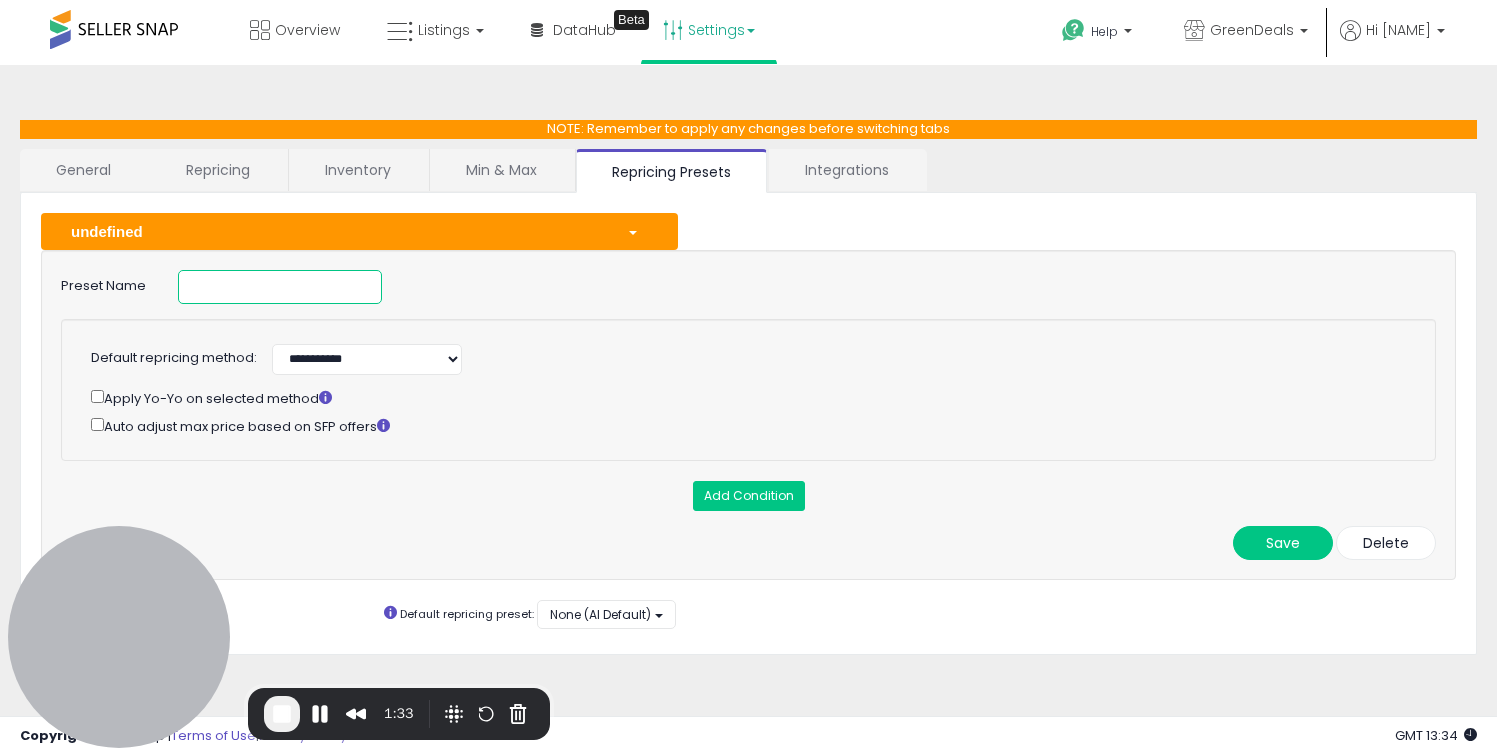 click at bounding box center [280, 287] 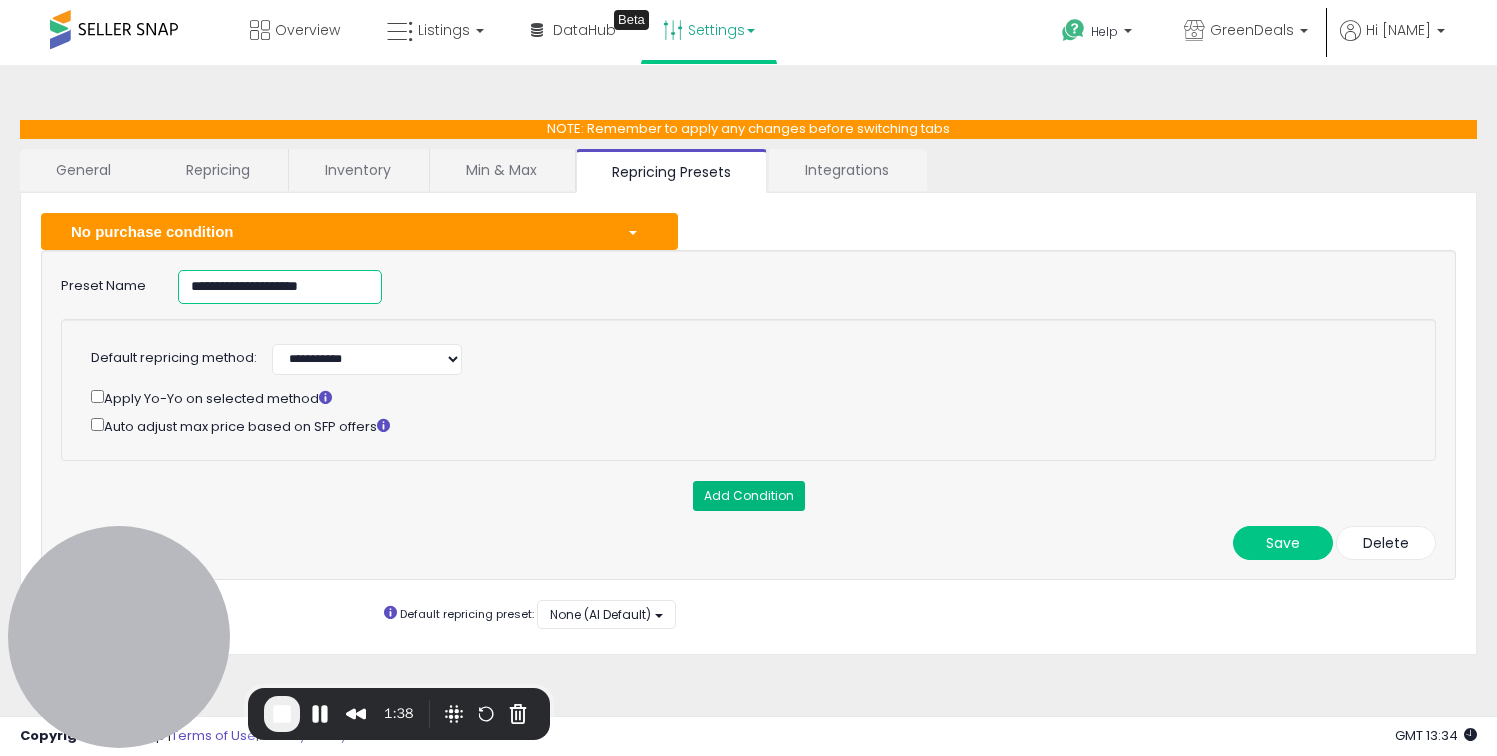type on "**********" 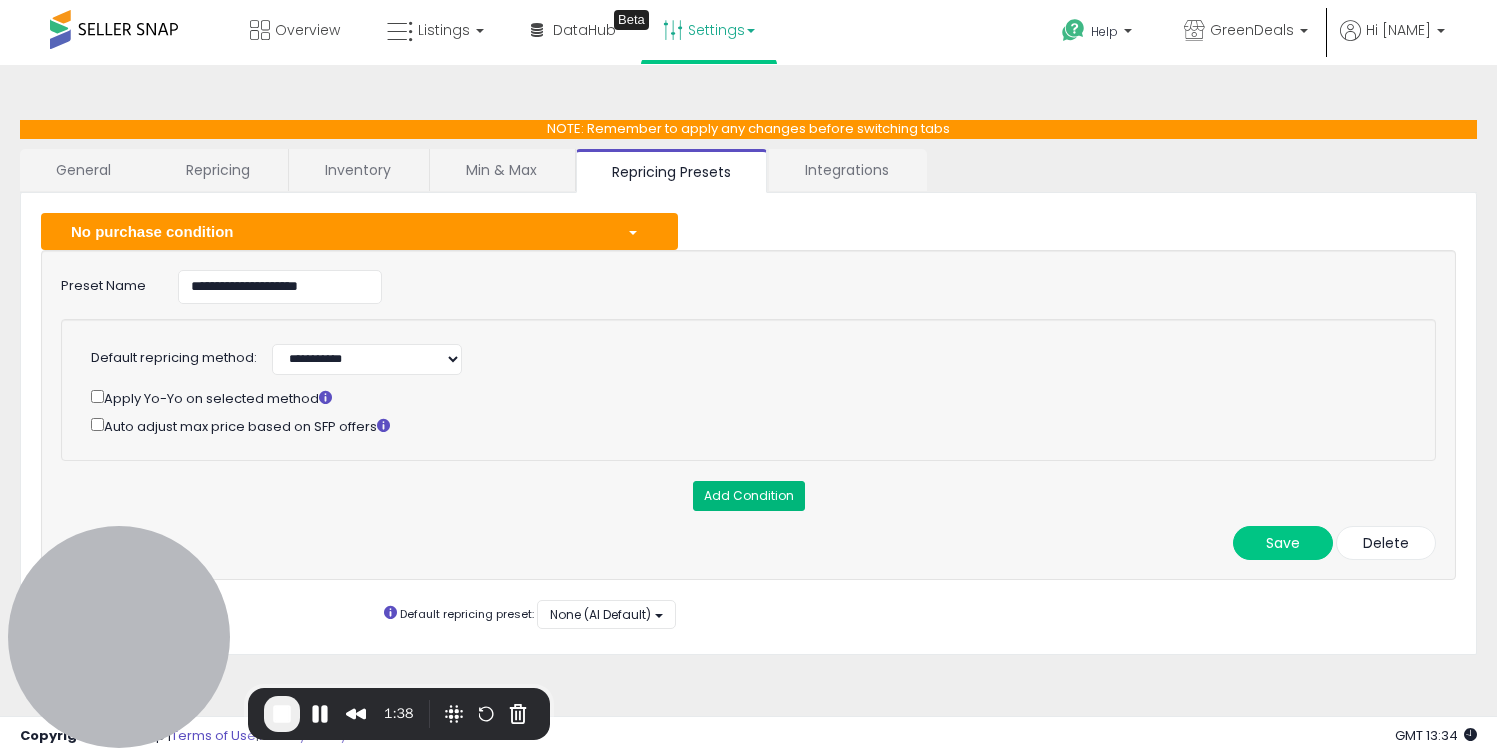 click on "Add Condition" at bounding box center [749, 496] 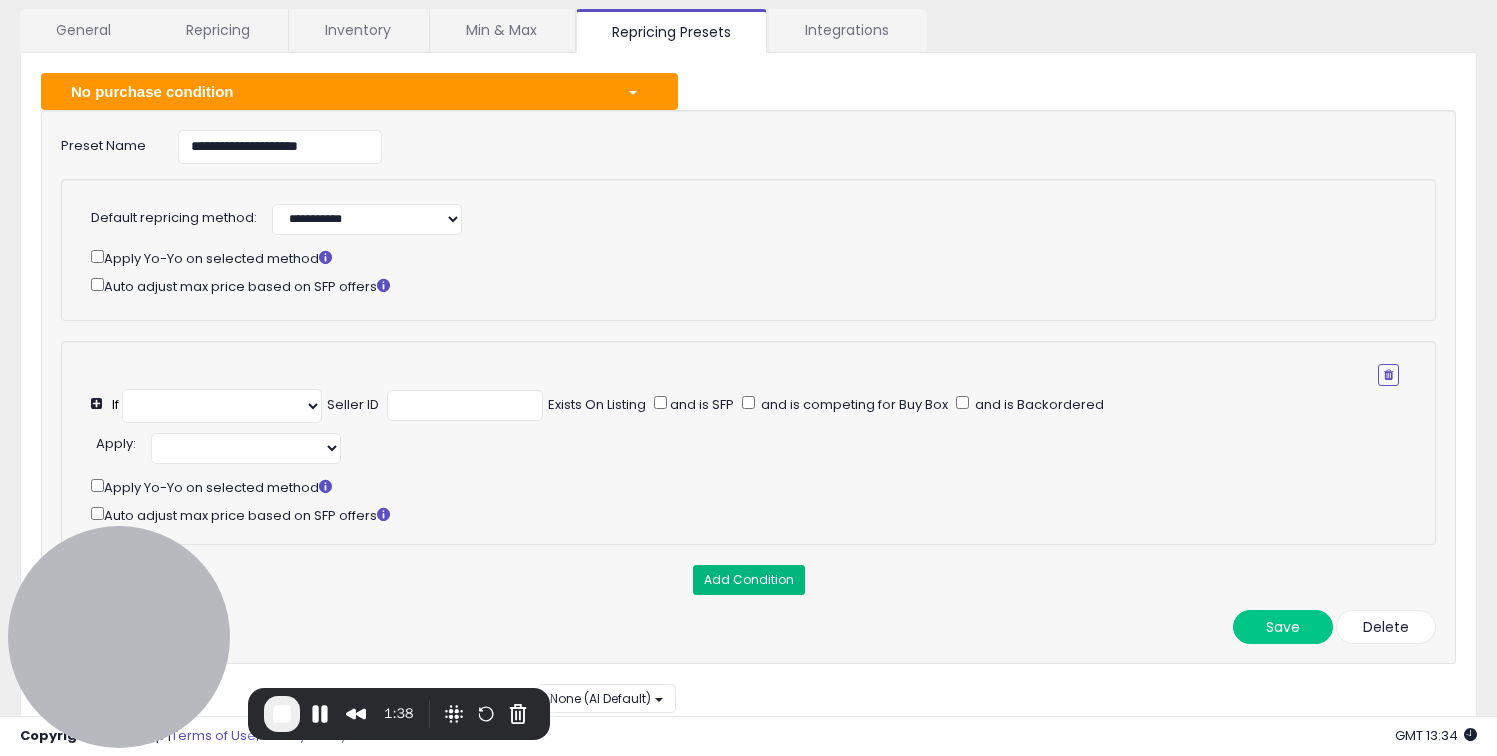 select on "**********" 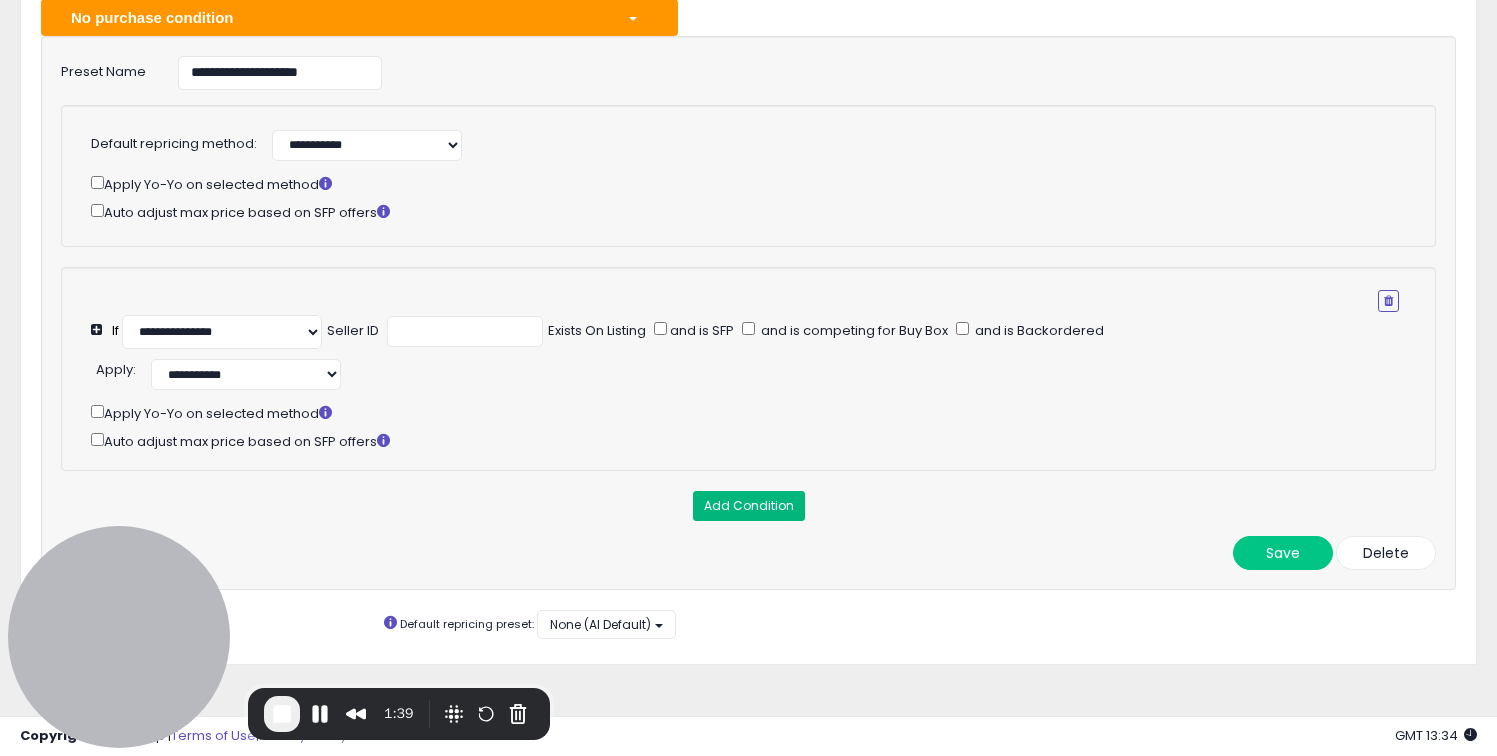 scroll, scrollTop: 221, scrollLeft: 0, axis: vertical 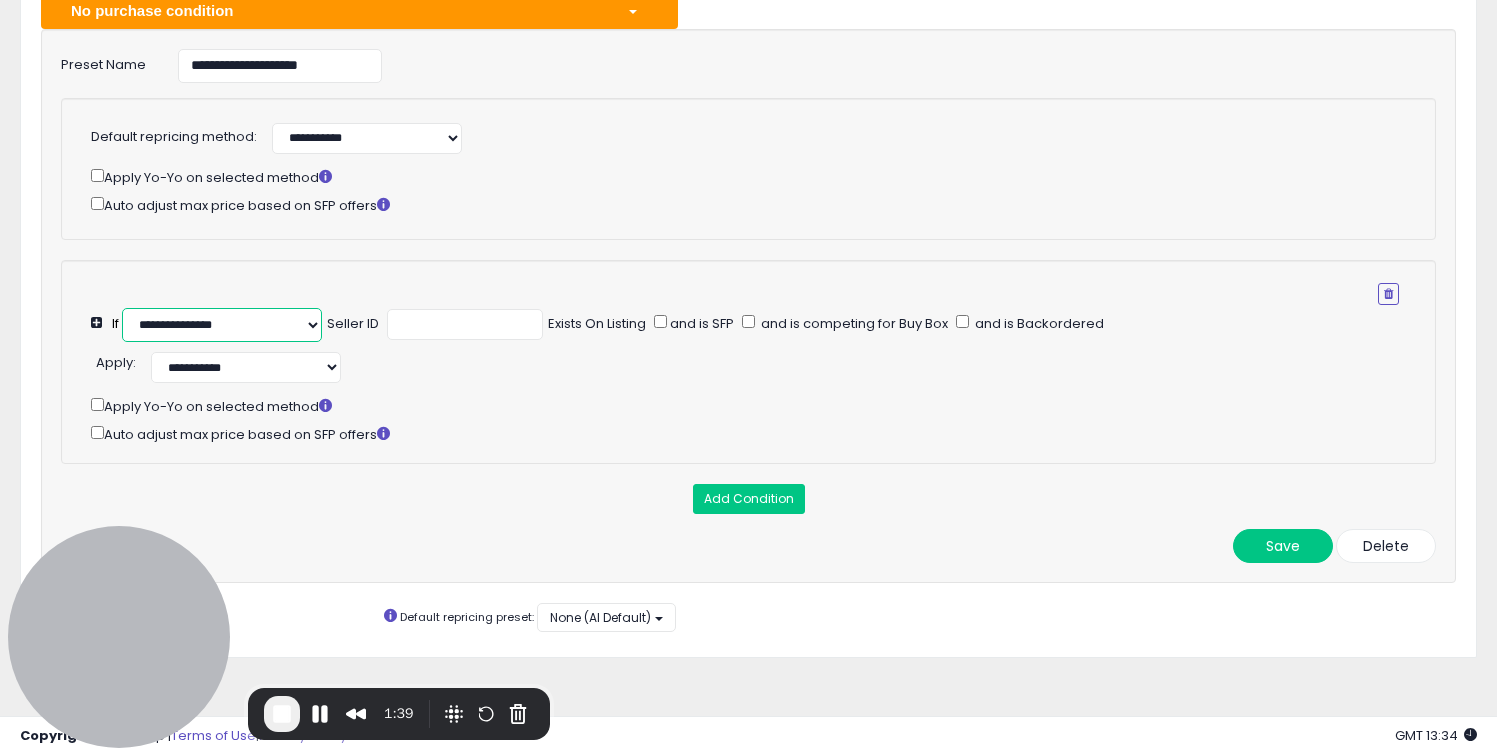 click on "**********" at bounding box center [222, 325] 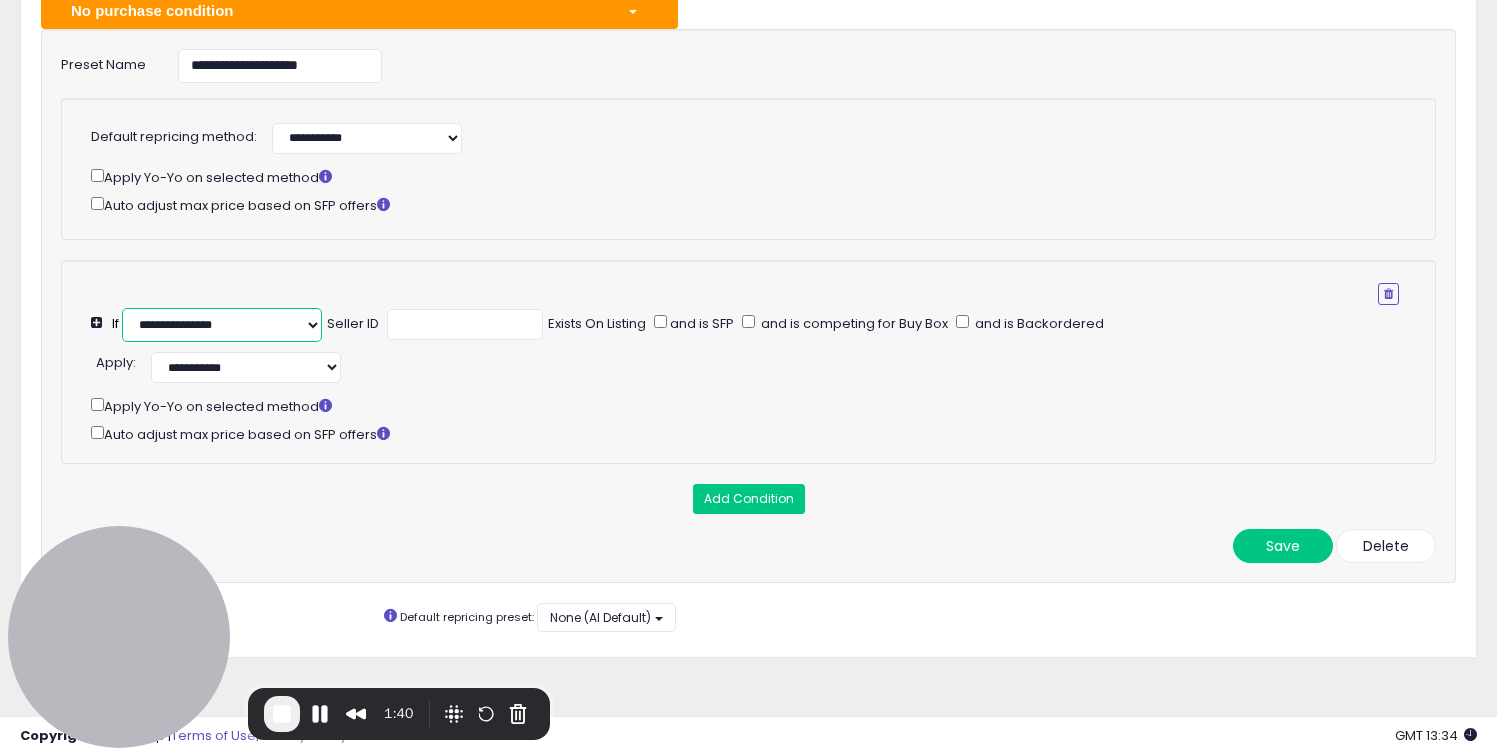 select on "**********" 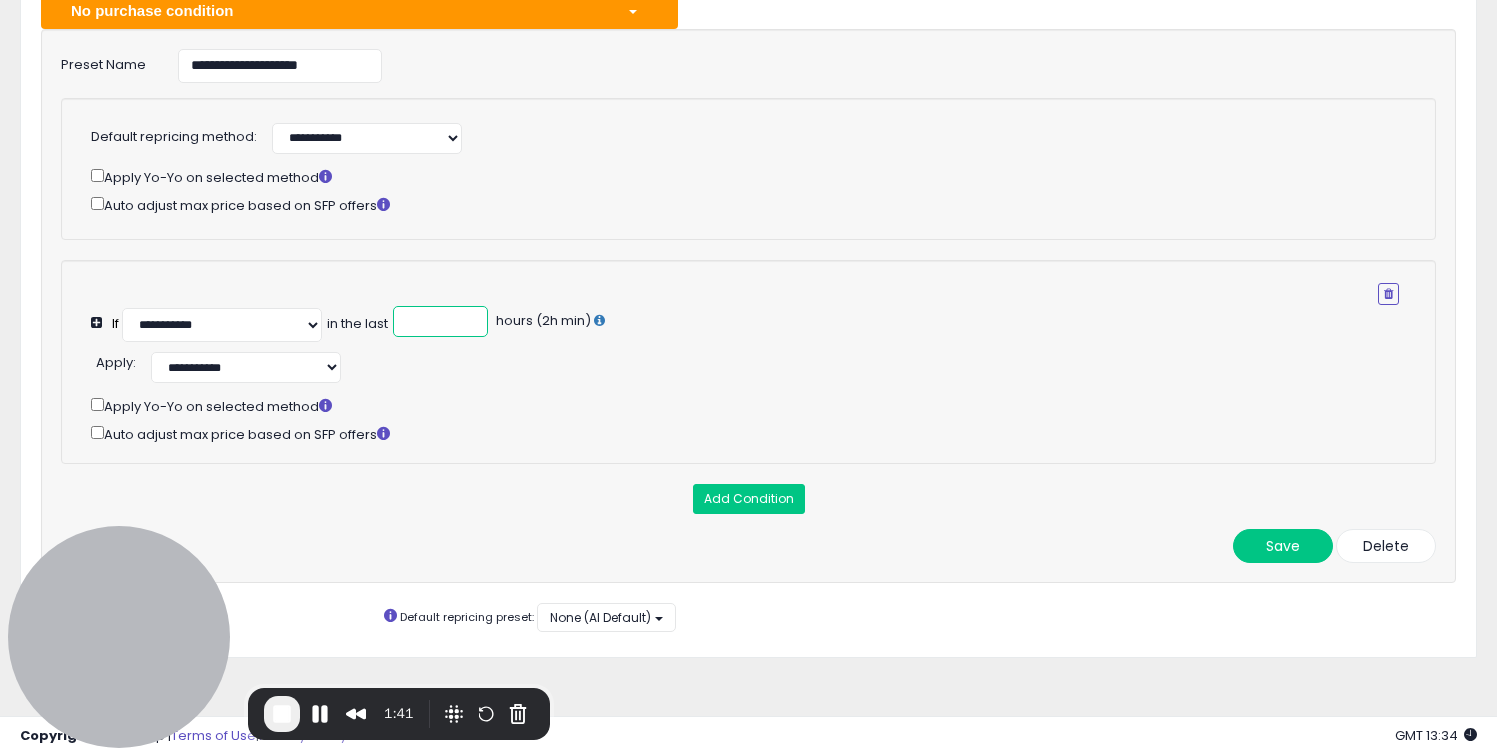 click at bounding box center [440, 321] 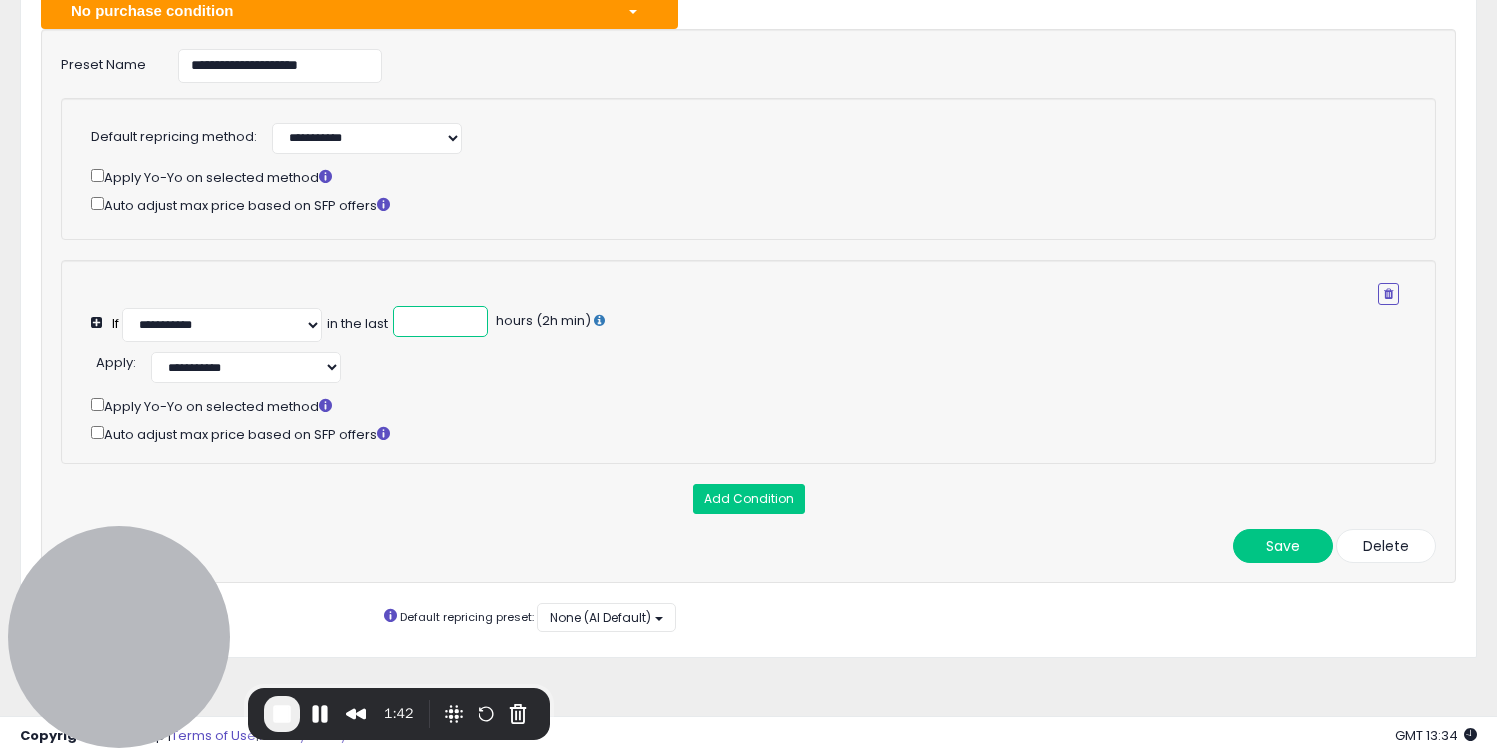 type on "**" 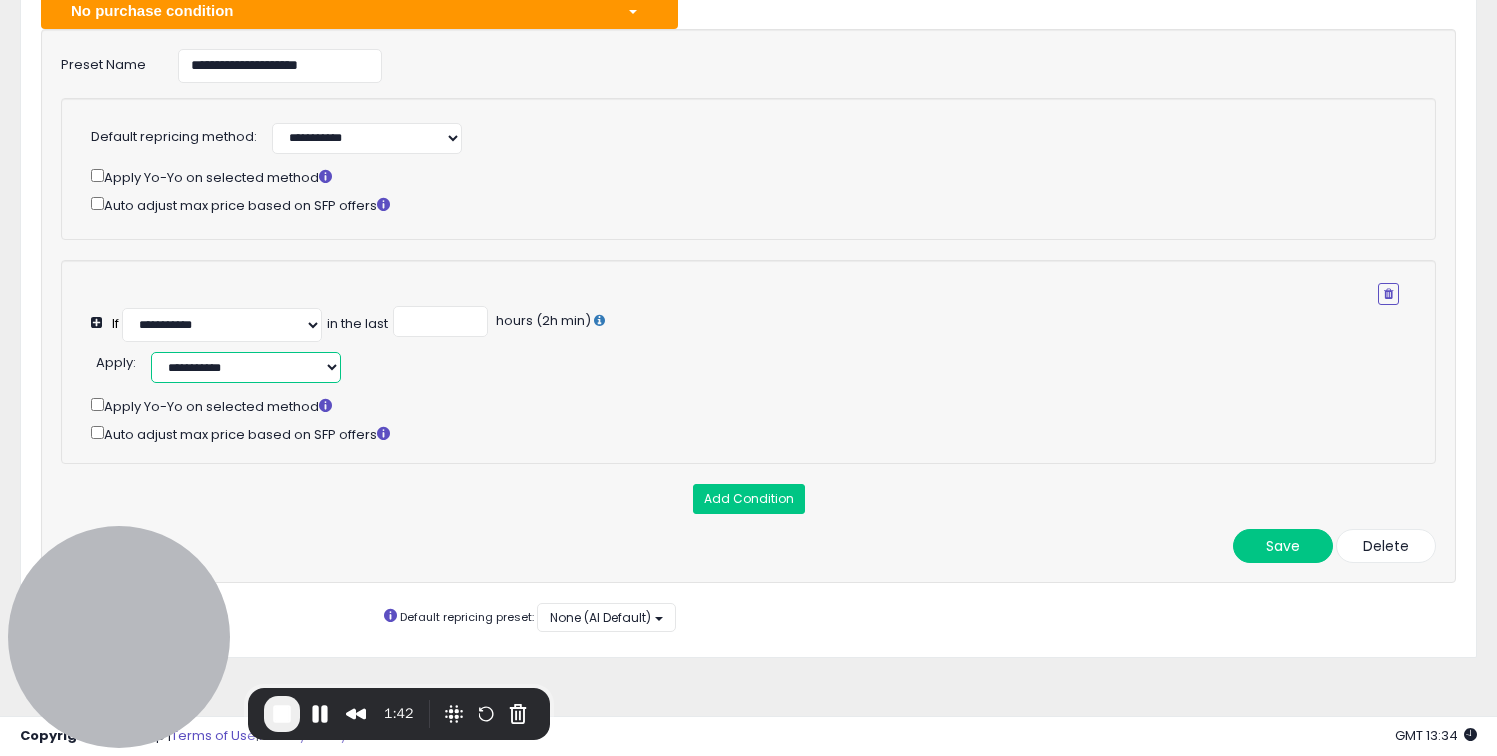 click on "**********" at bounding box center [246, 367] 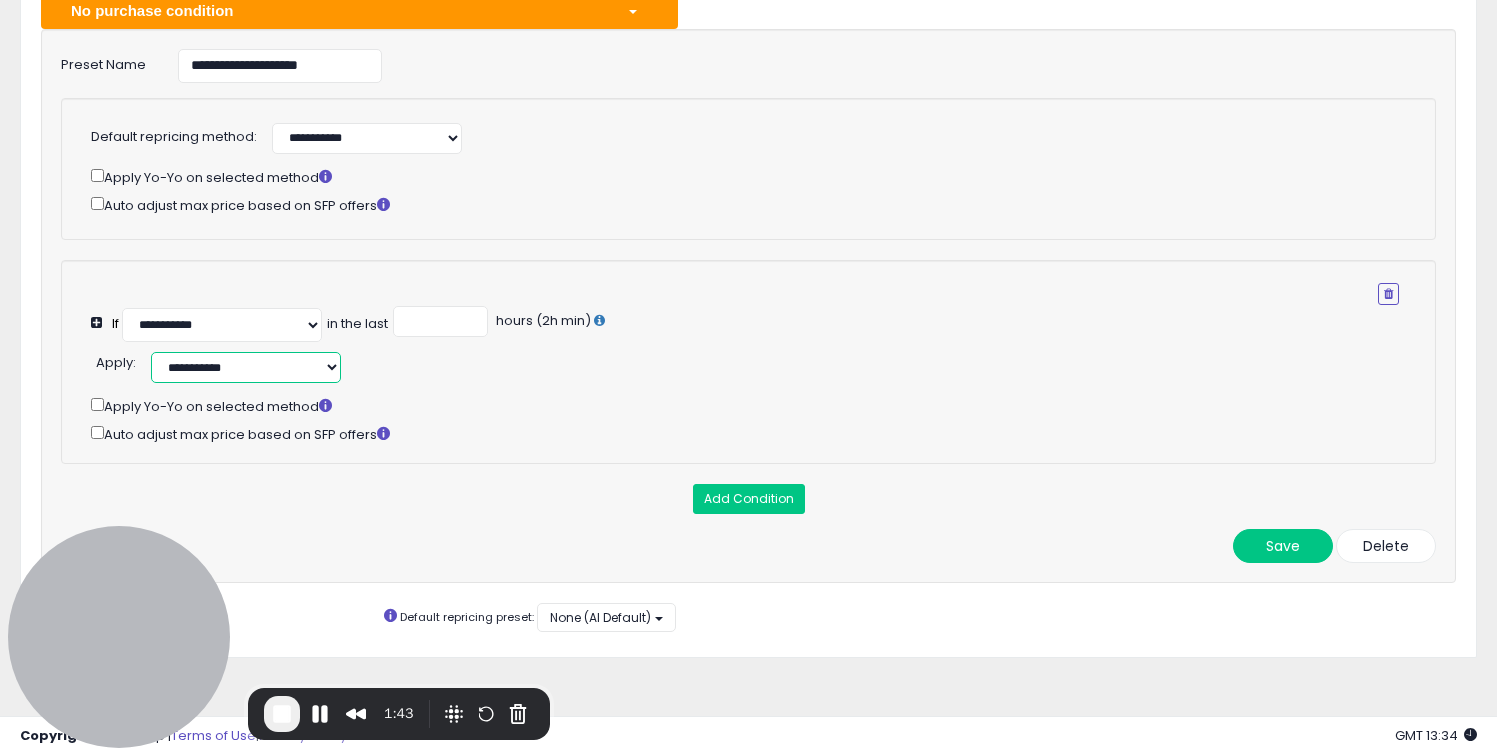 select on "******" 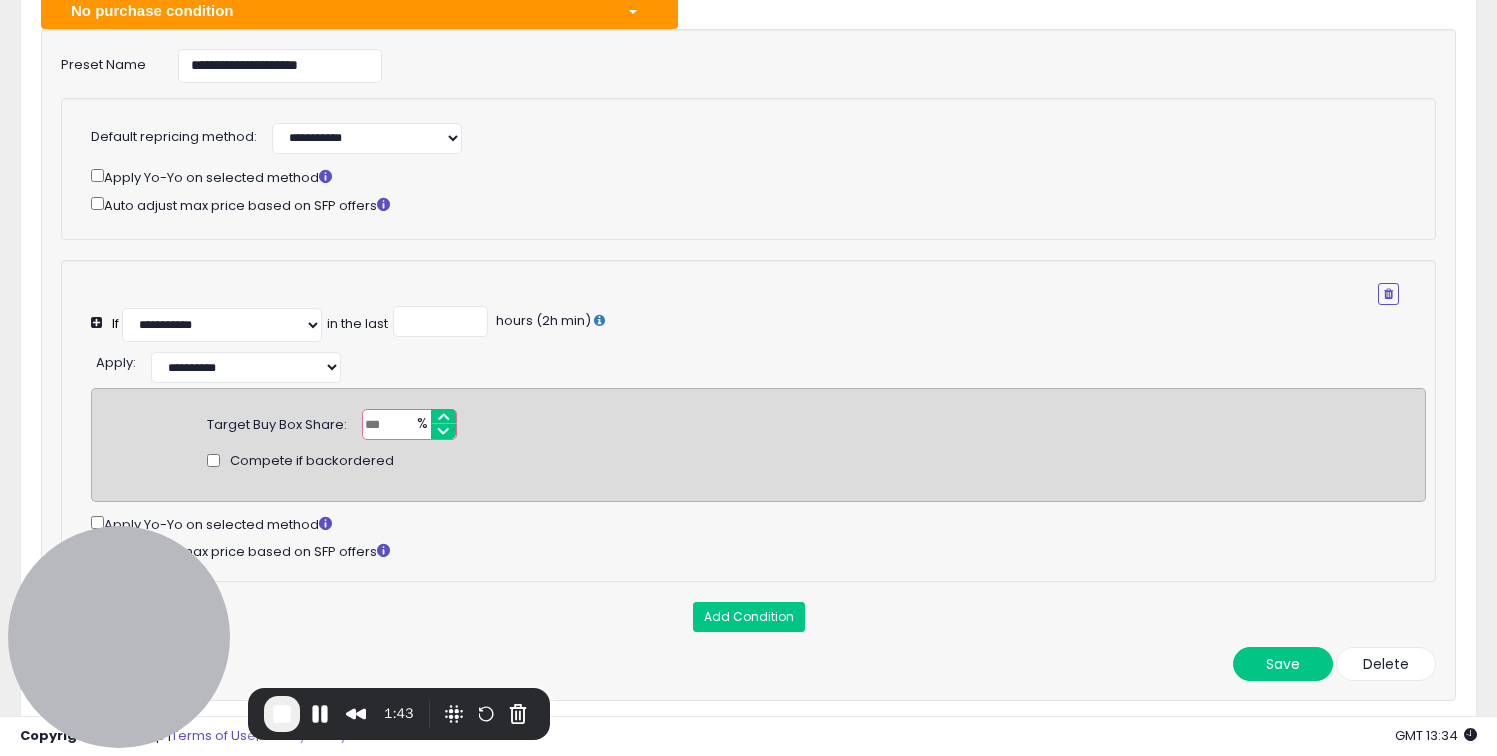 click at bounding box center (409, 424) 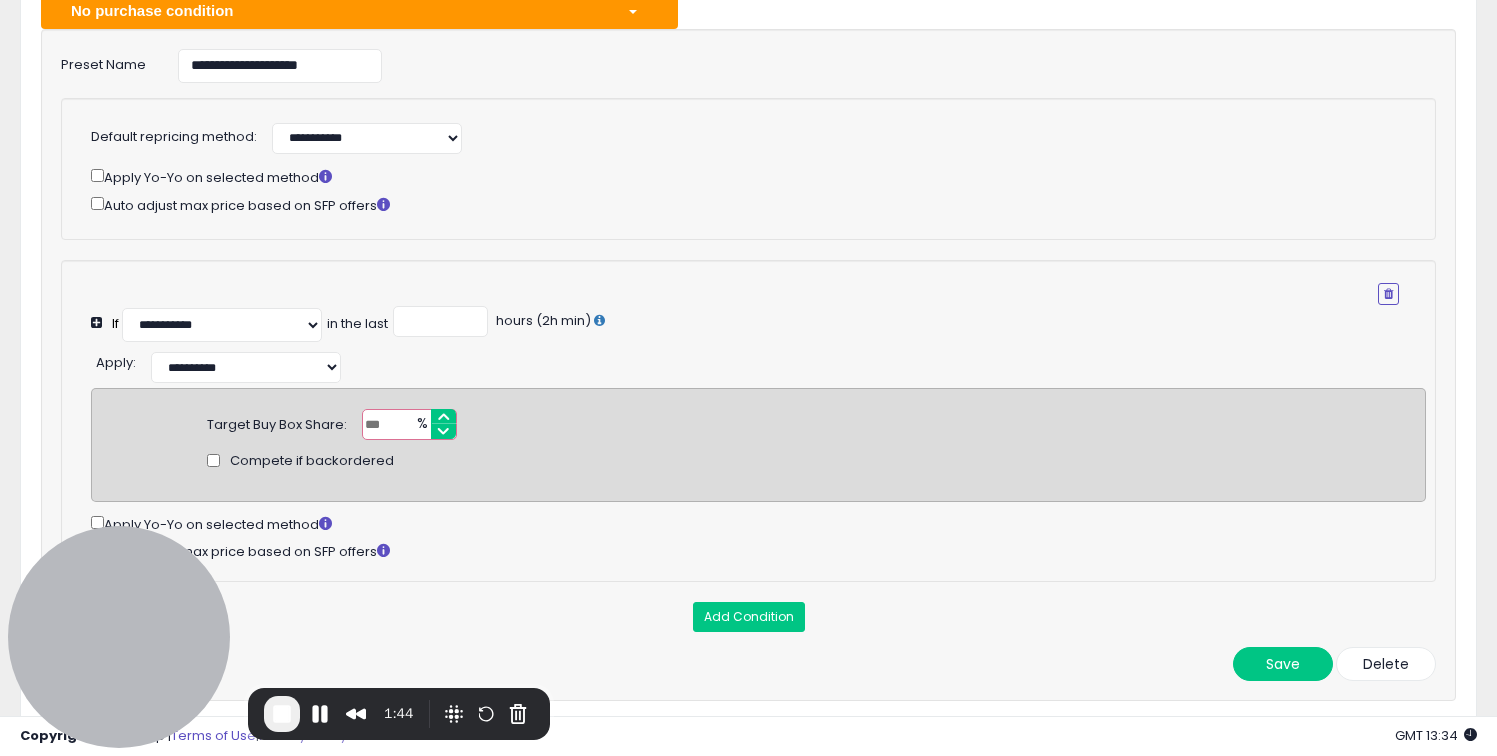 type on "**" 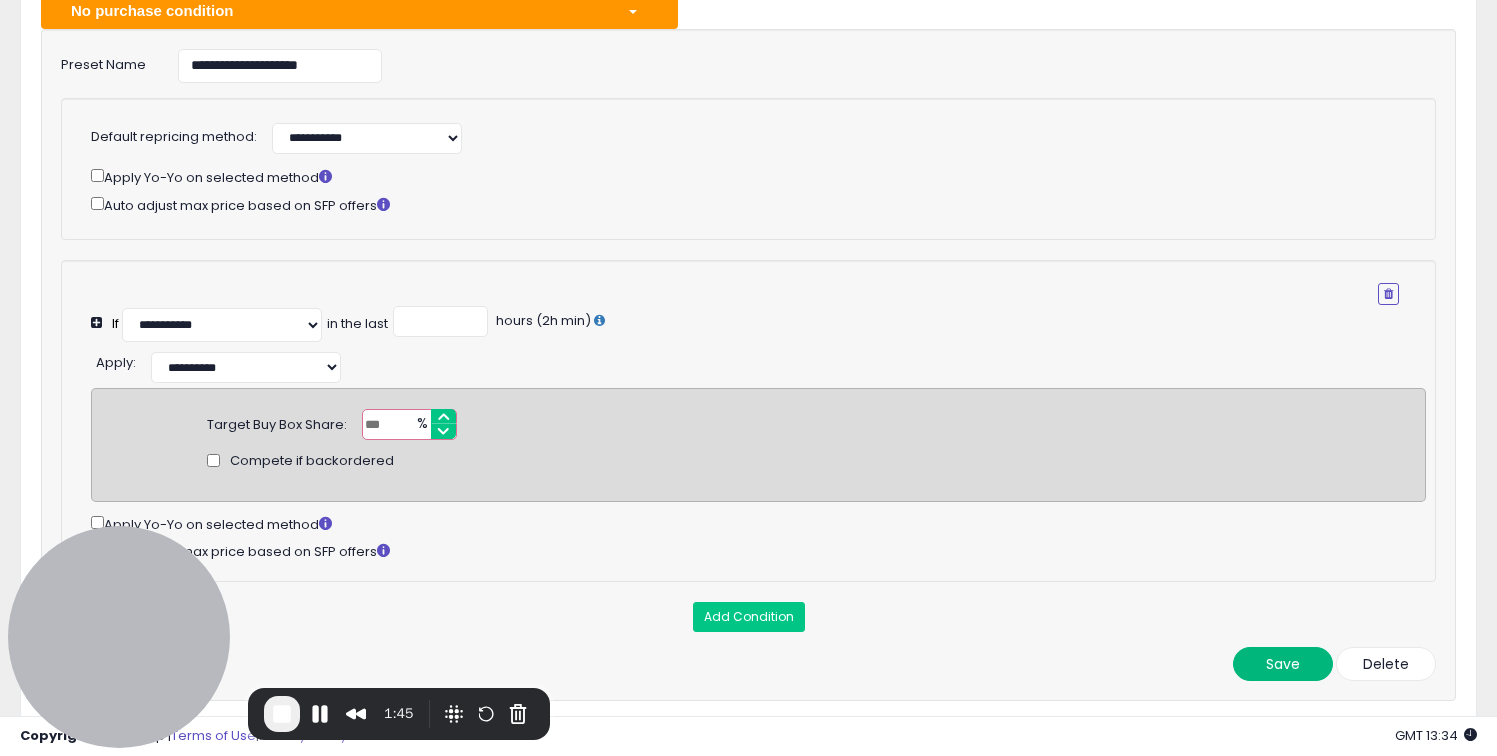 click on "Save" at bounding box center [1283, 664] 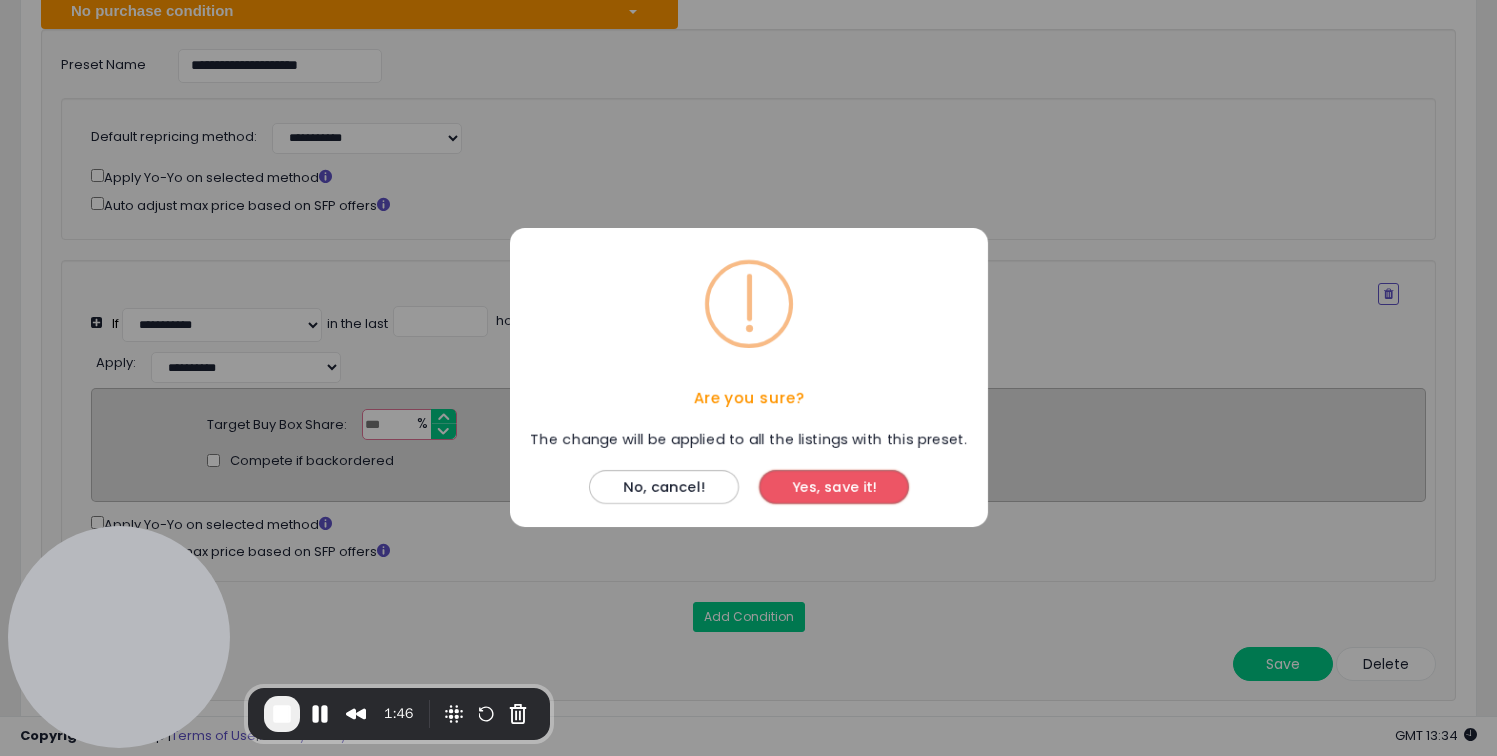 click on "Yes, save it!" at bounding box center (834, 488) 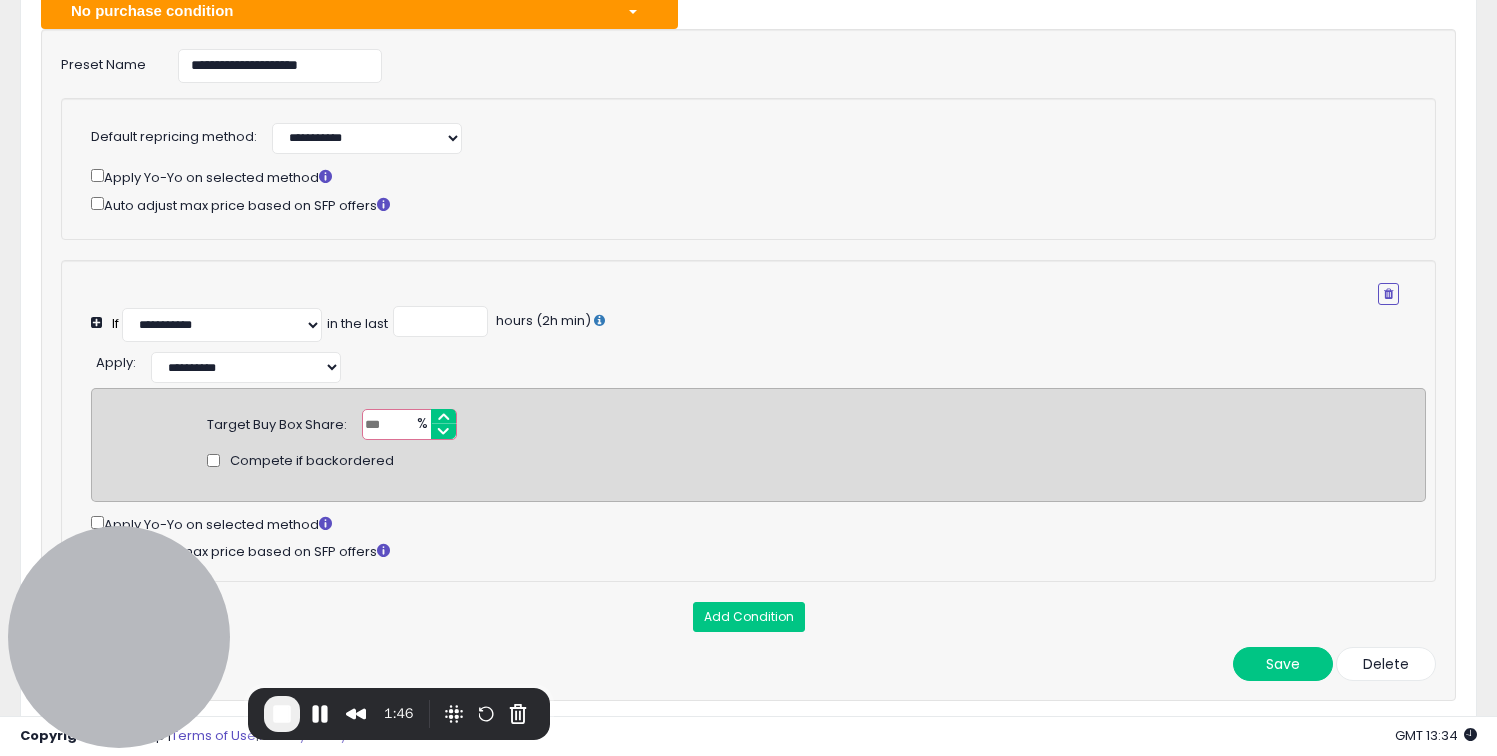 scroll, scrollTop: 0, scrollLeft: 0, axis: both 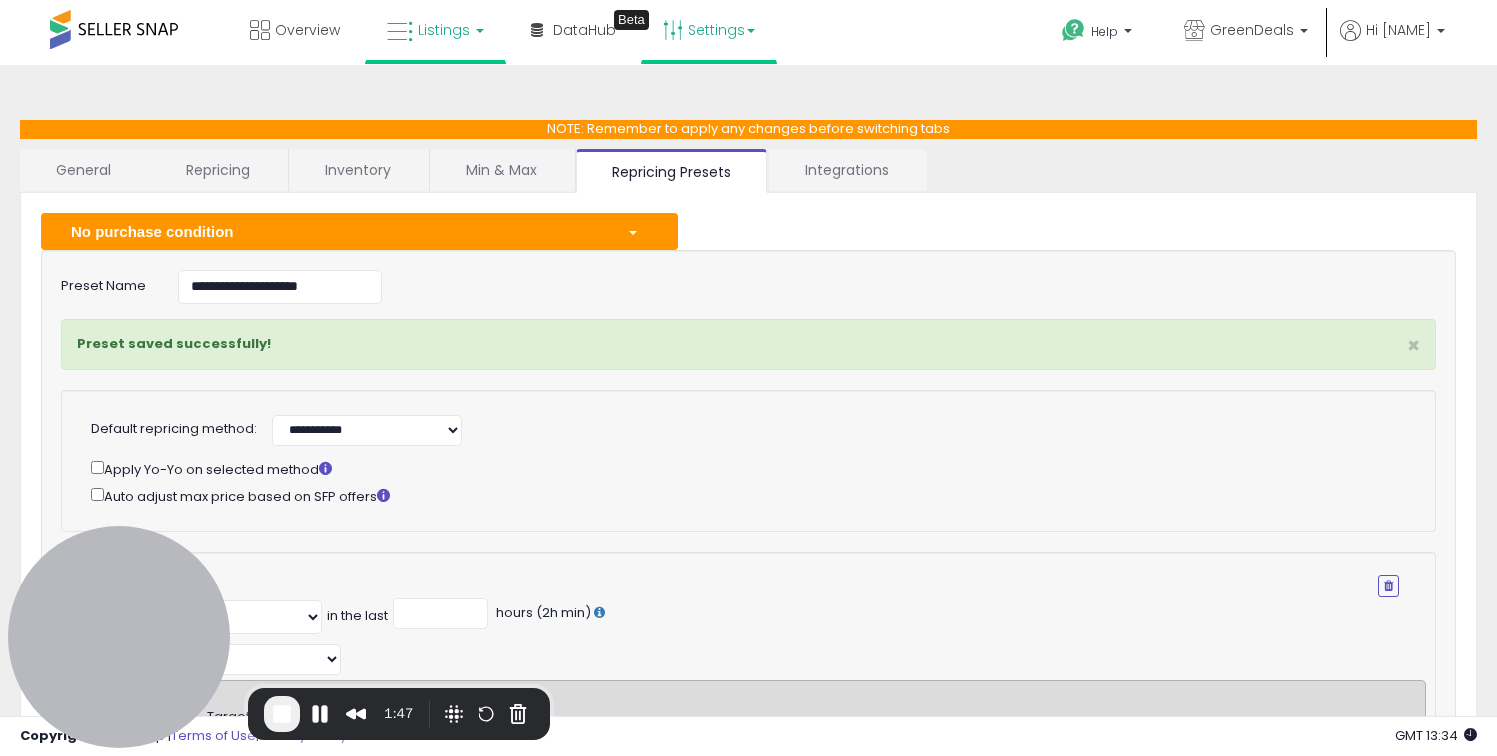 click on "Listings" at bounding box center (444, 30) 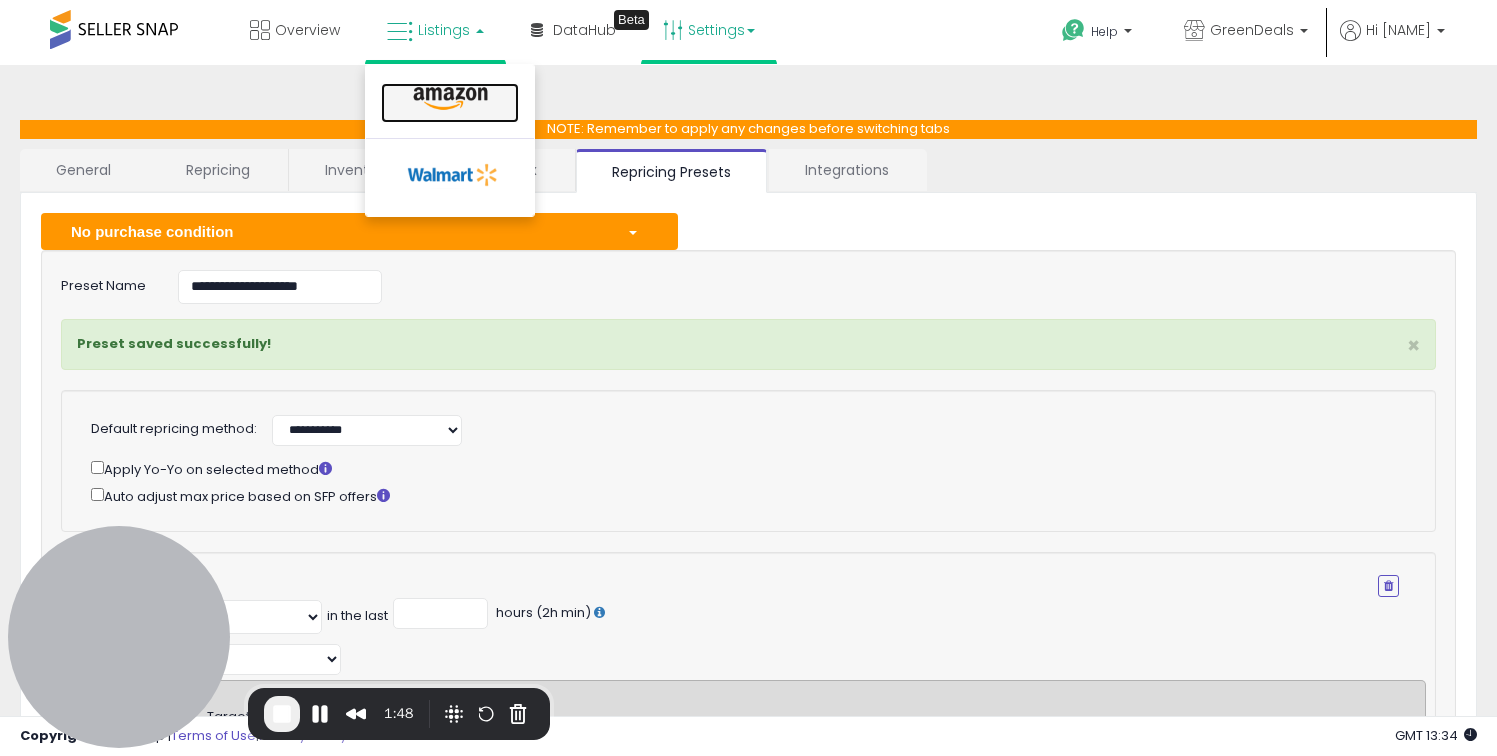 click at bounding box center [450, 99] 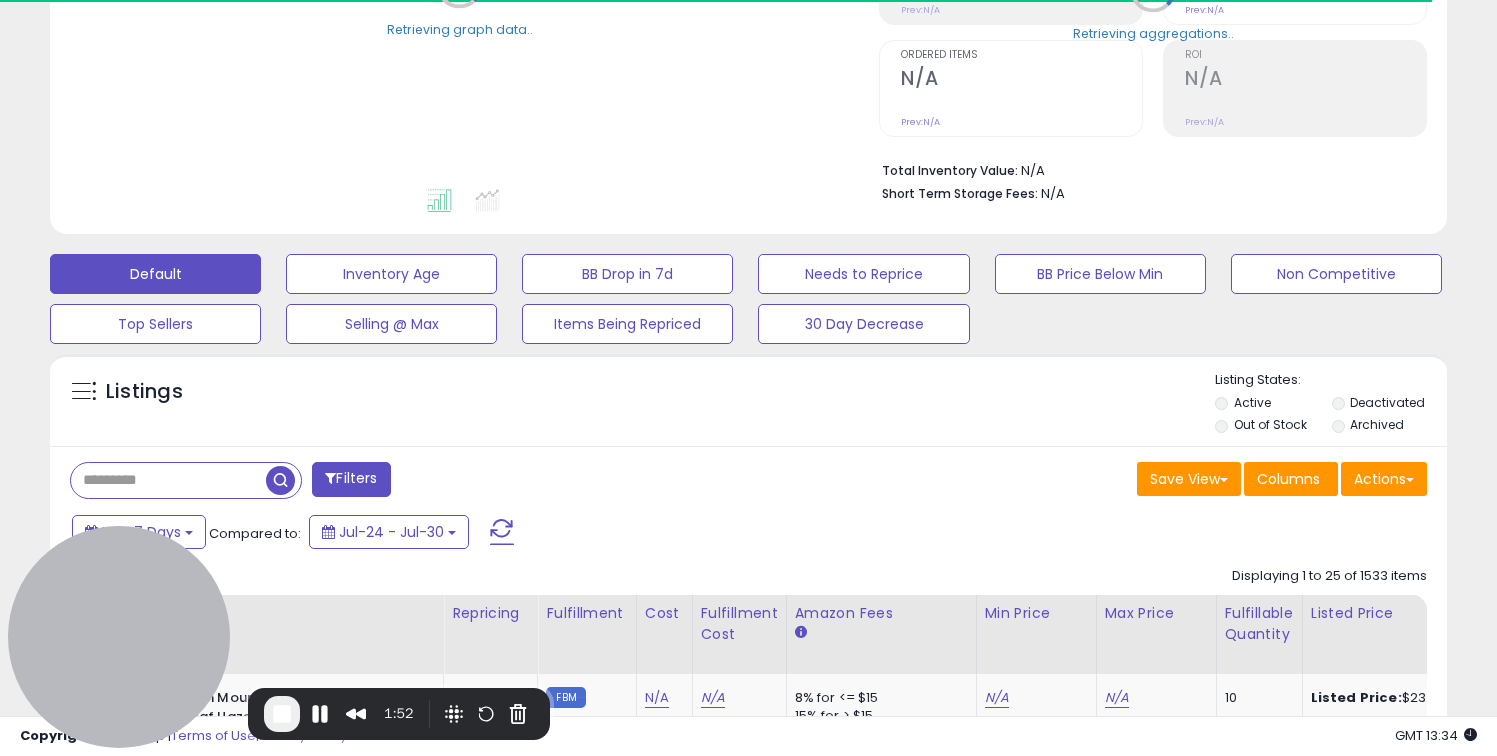 scroll, scrollTop: 394, scrollLeft: 0, axis: vertical 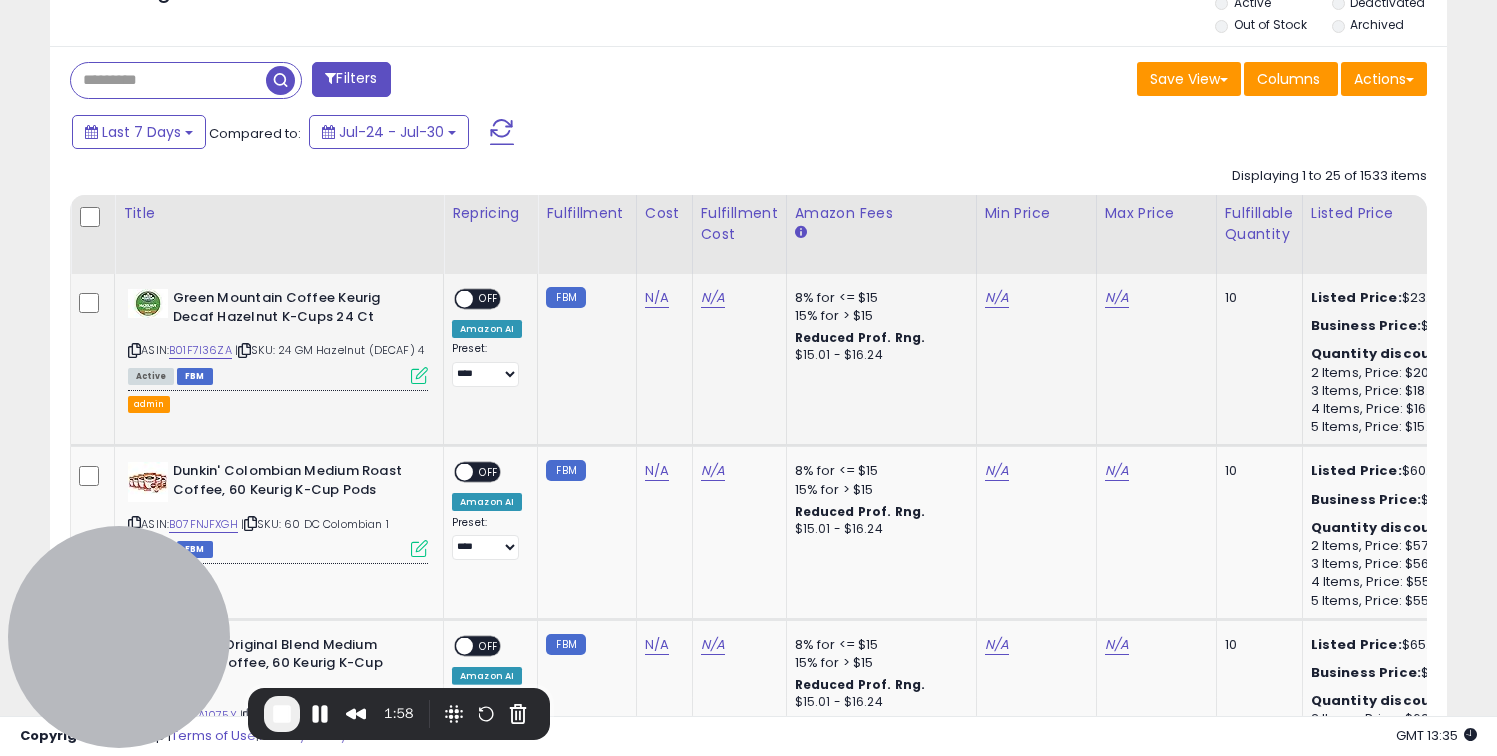 click at bounding box center [419, 375] 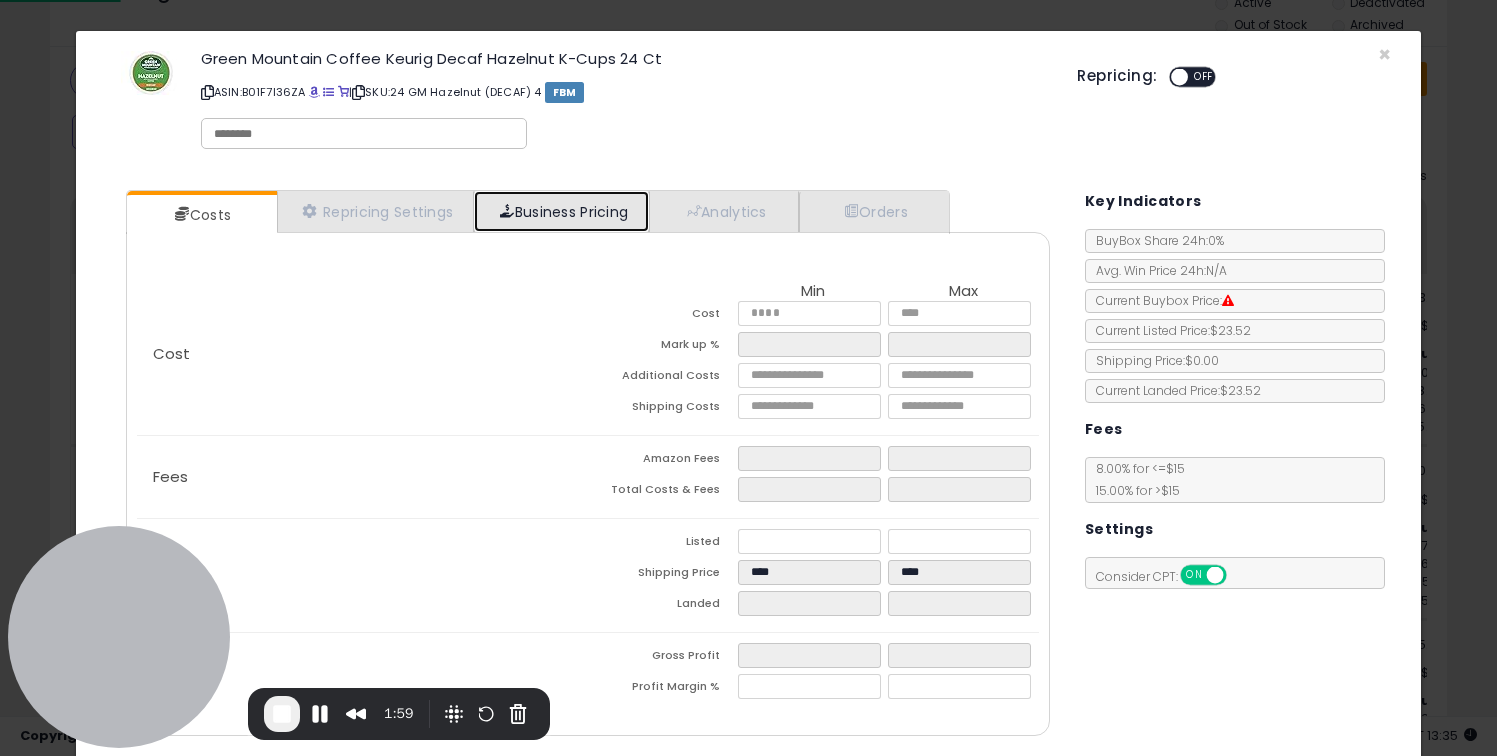 click on "Business Pricing" at bounding box center [561, 211] 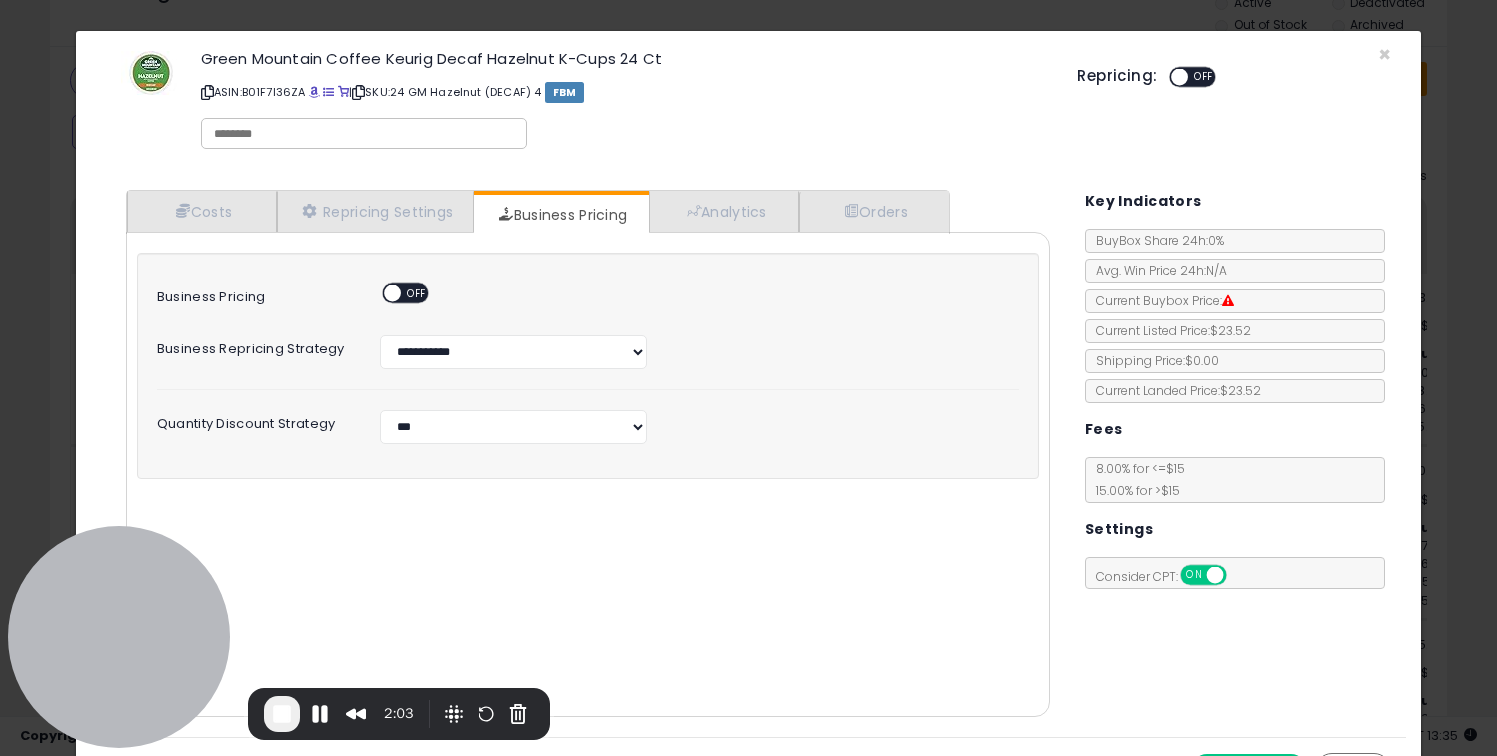 click on "× Close
Green Mountain Coffee Keurig Decaf Hazelnut K-Cups 24 Ct
ASIN:  B01F7I36ZA
|
SKU:  24 GM Hazelnut (DECAF) 4
FBM
Repricing:
ON   OFF
Retrieving listing data..." 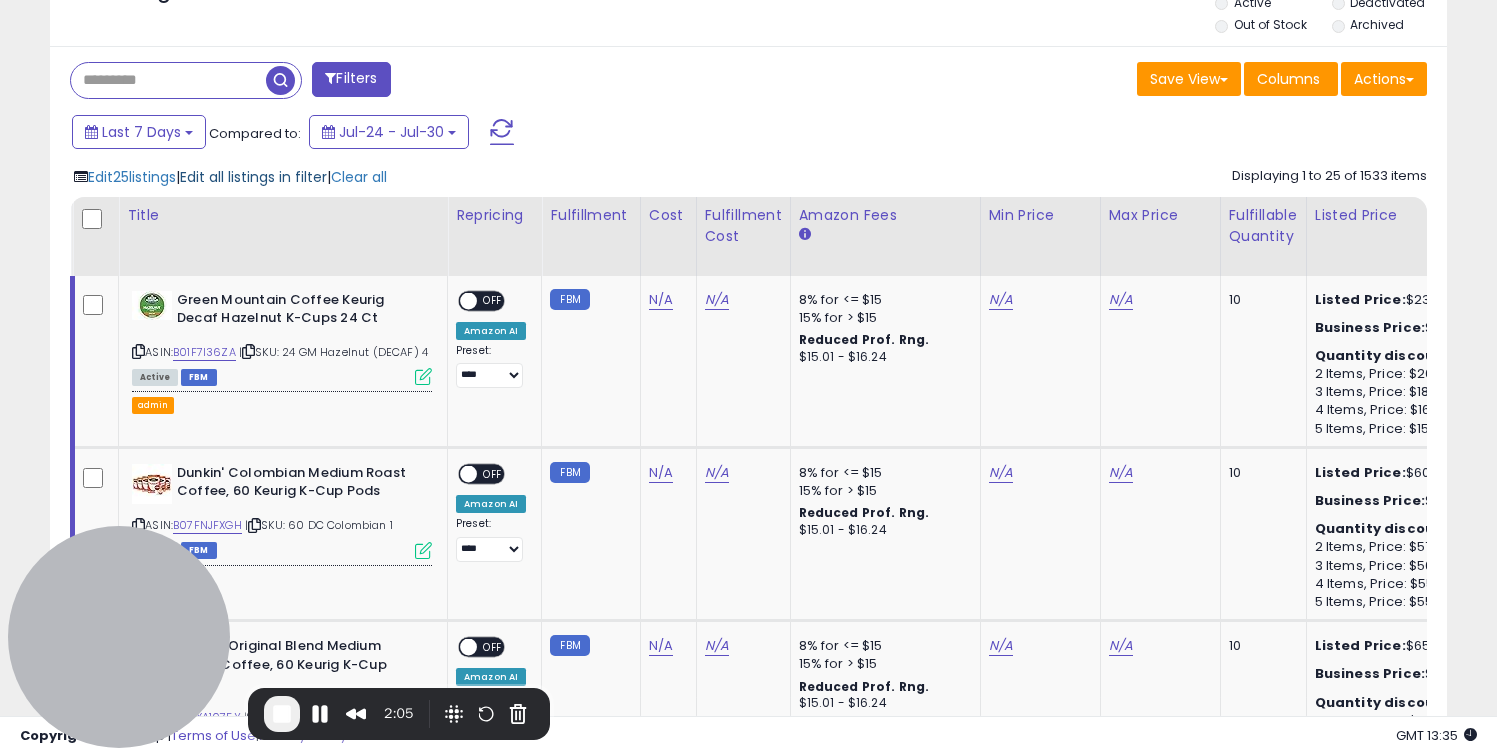 click on "Edit all listings in filter" at bounding box center (253, 177) 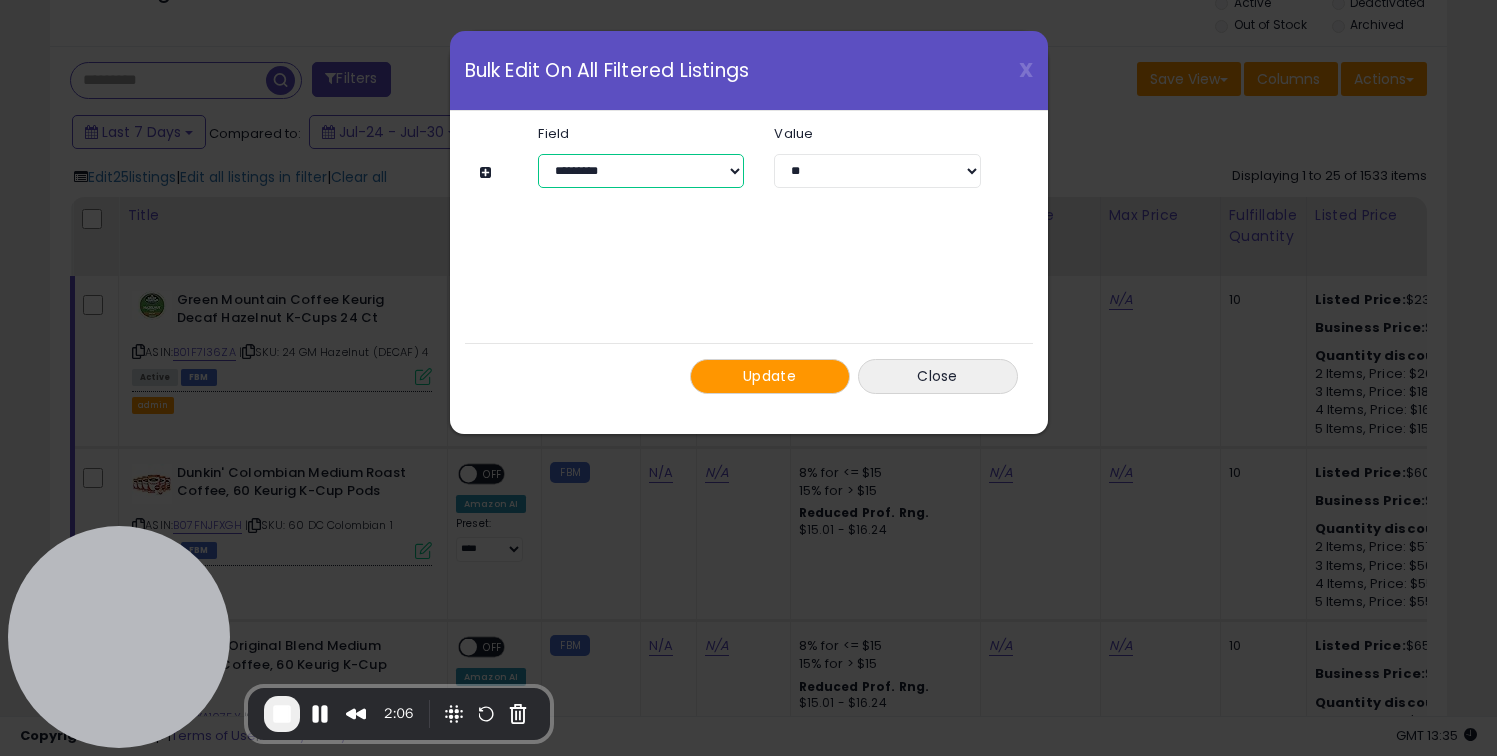 click on "**********" at bounding box center (641, 171) 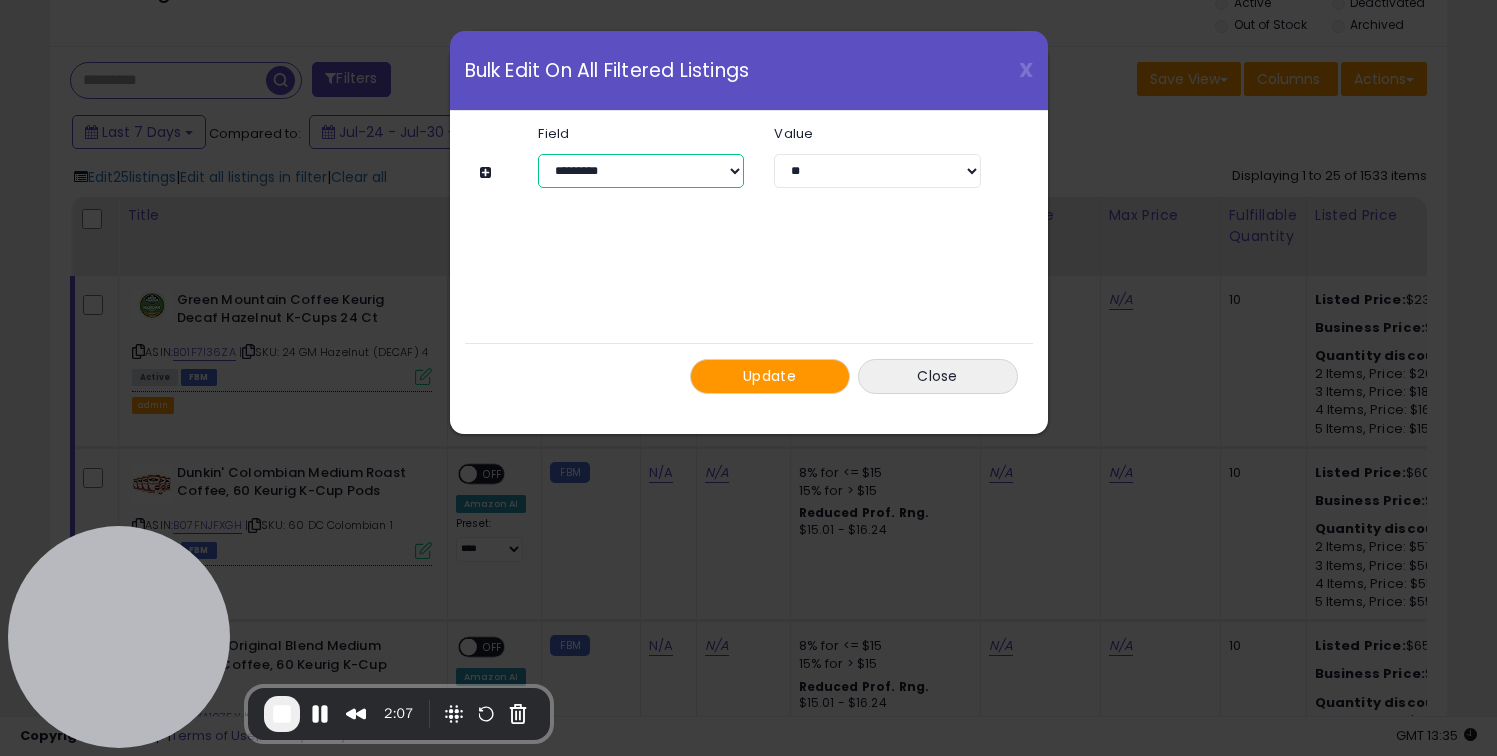 click on "**********" at bounding box center (641, 171) 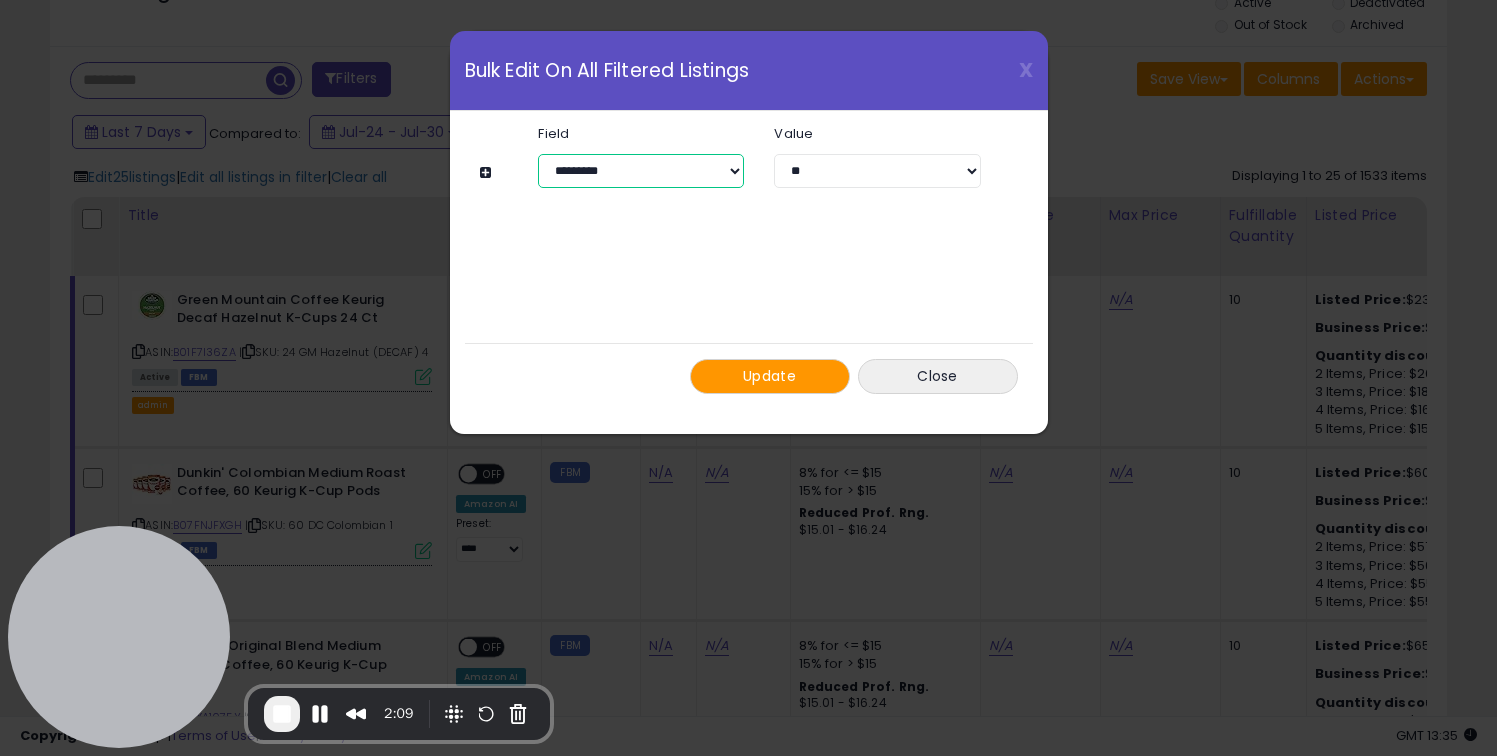 select on "**********" 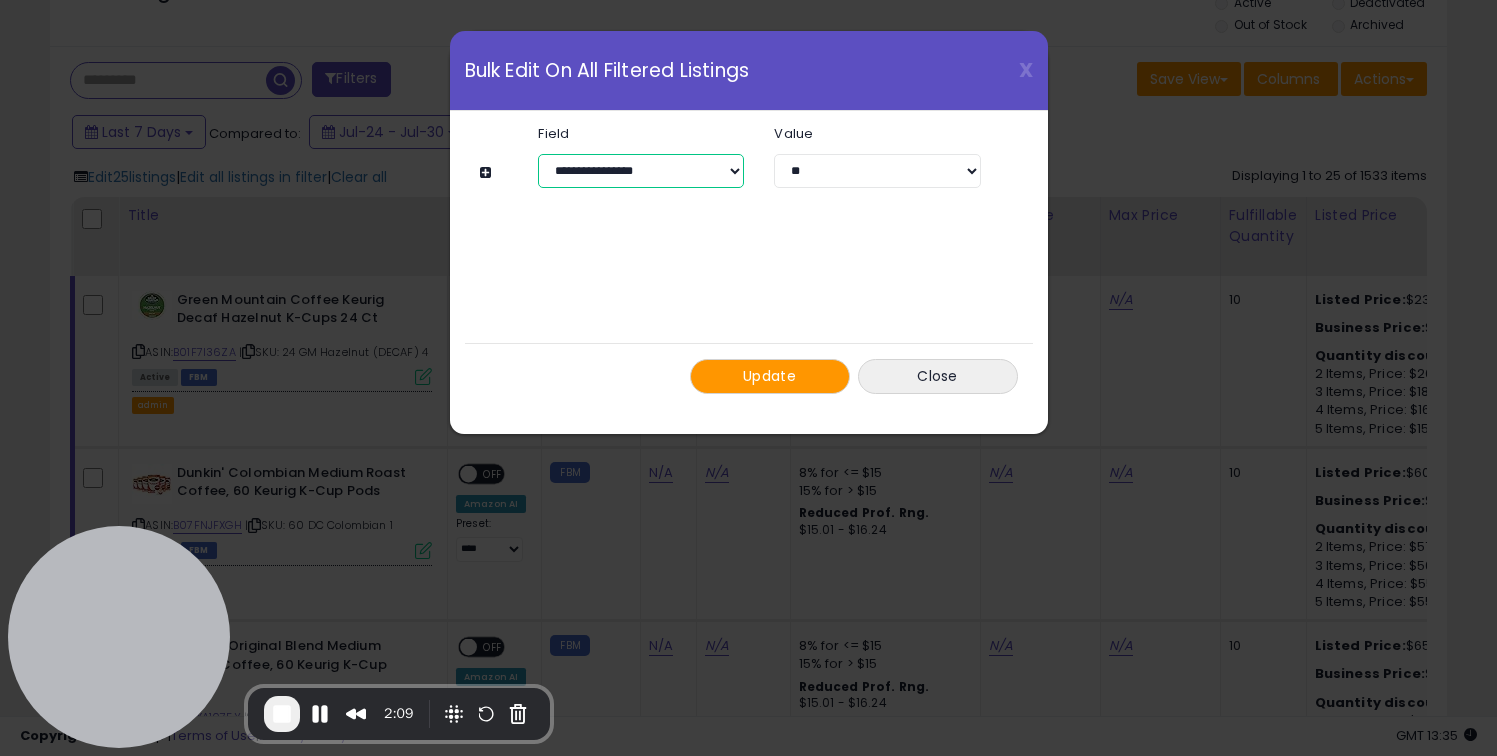 click on "**********" at bounding box center [641, 171] 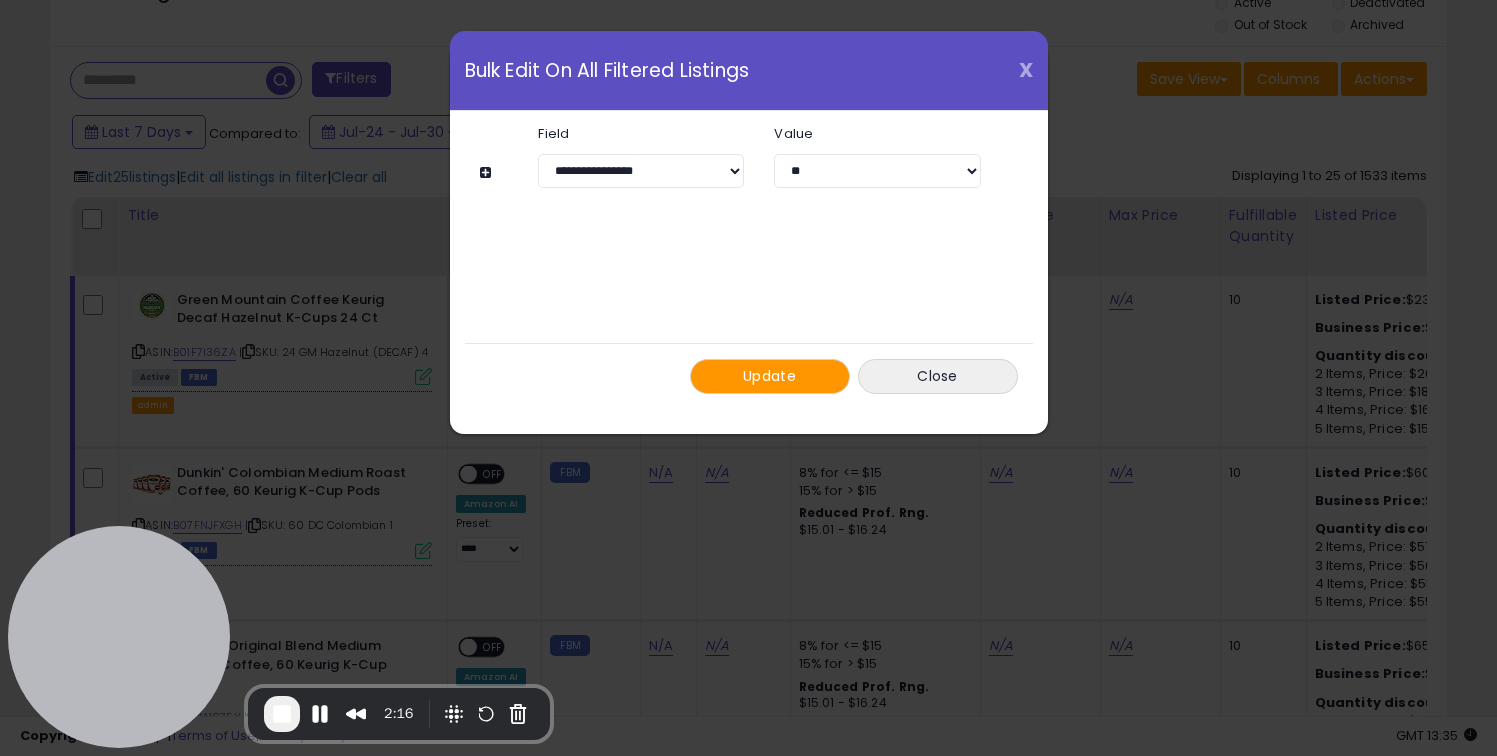 click on "X" at bounding box center (1026, 70) 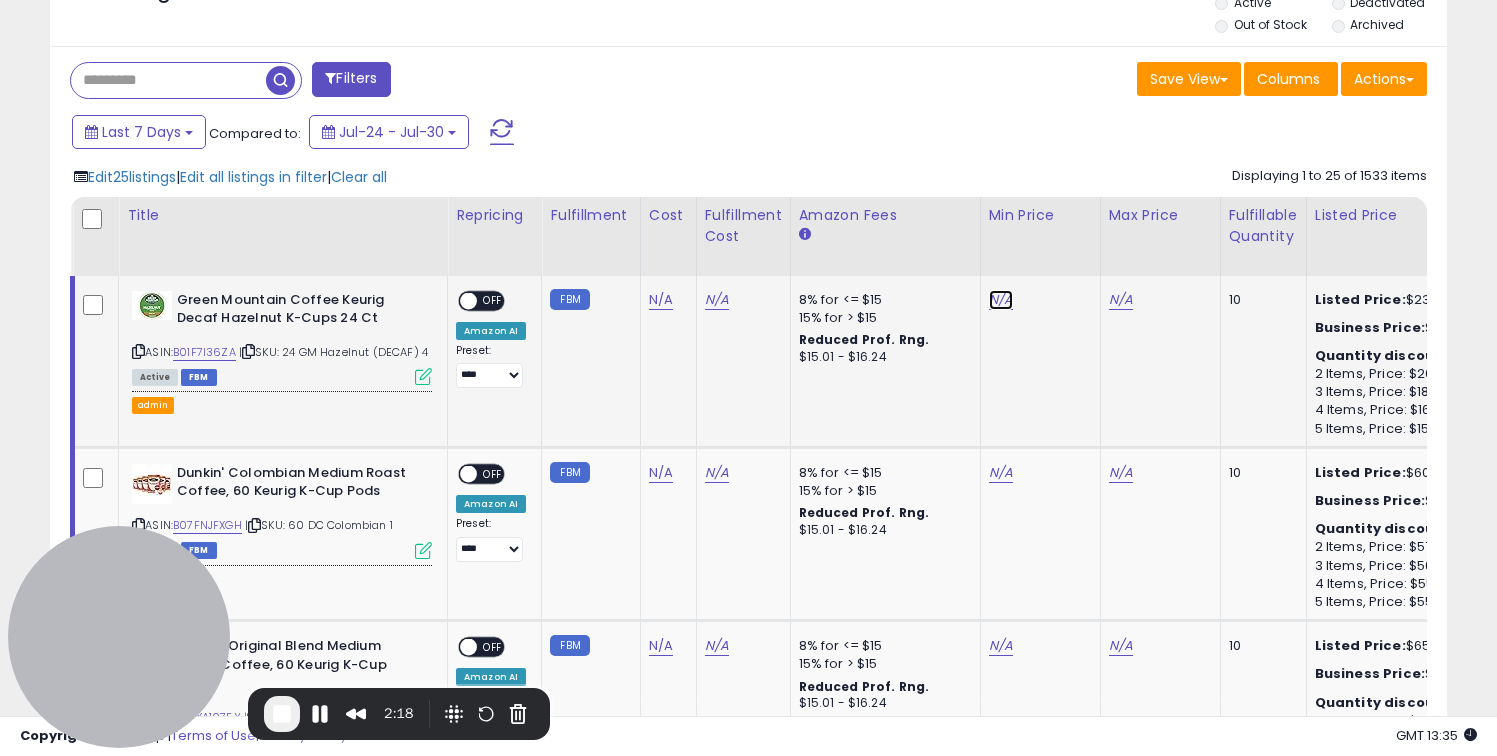 click on "N/A" at bounding box center (1001, 300) 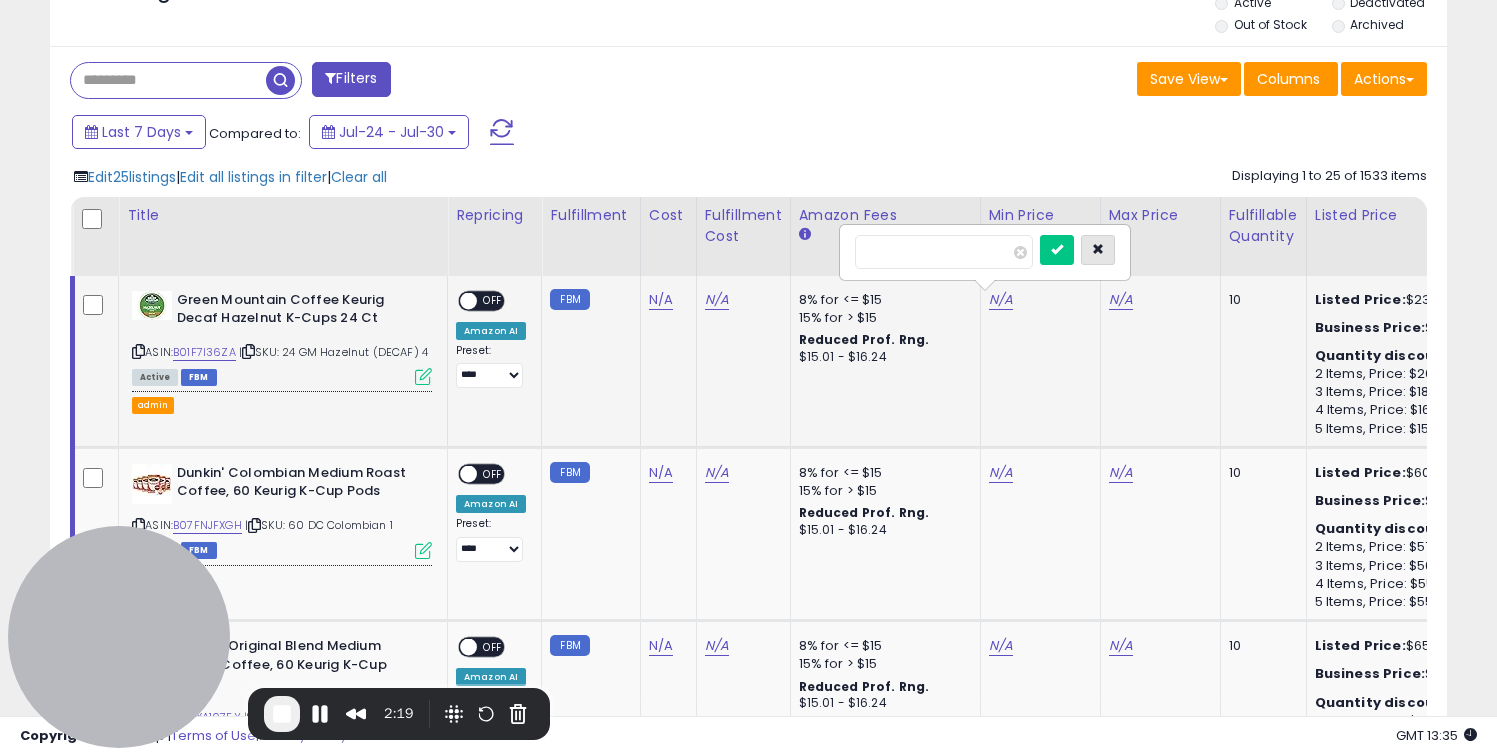 click at bounding box center (1098, 249) 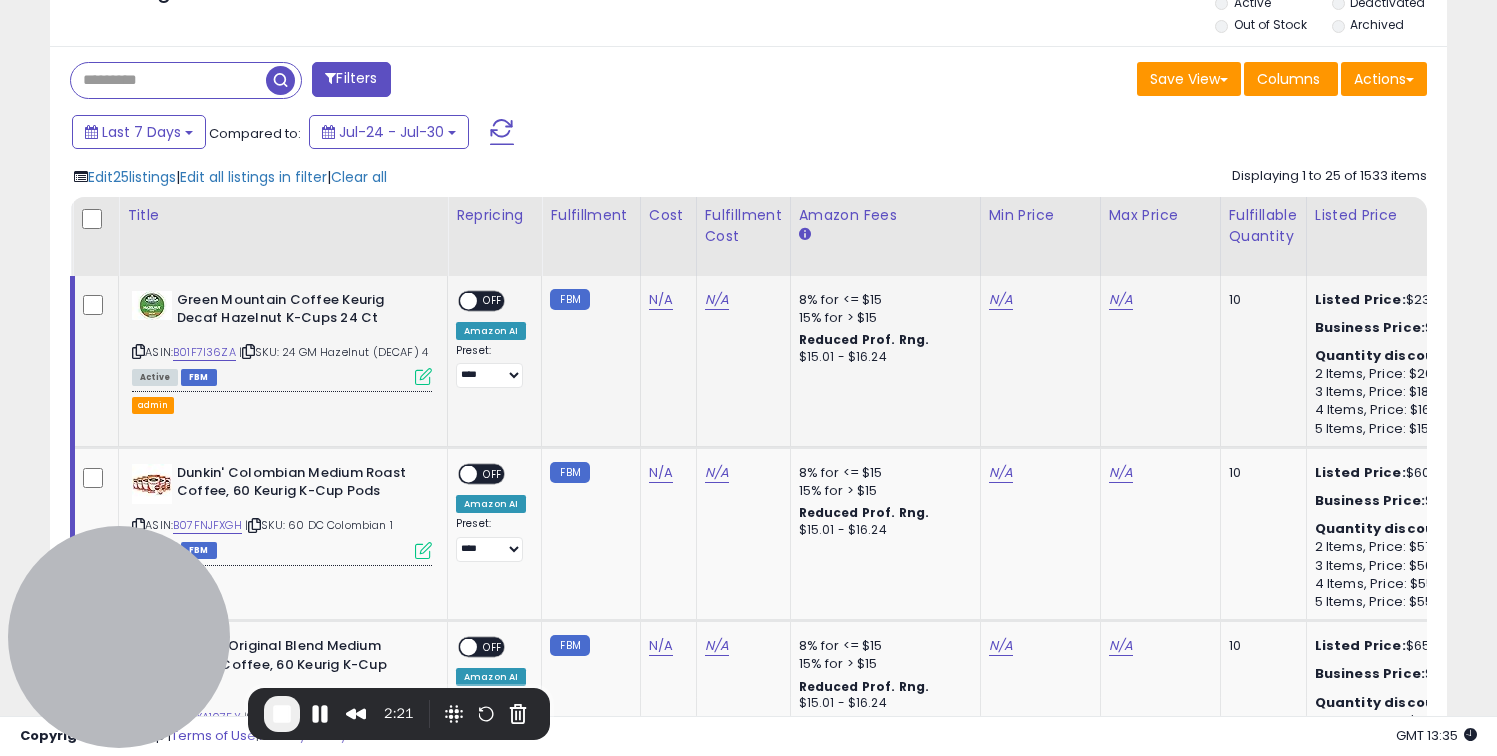 scroll, scrollTop: 0, scrollLeft: 444, axis: horizontal 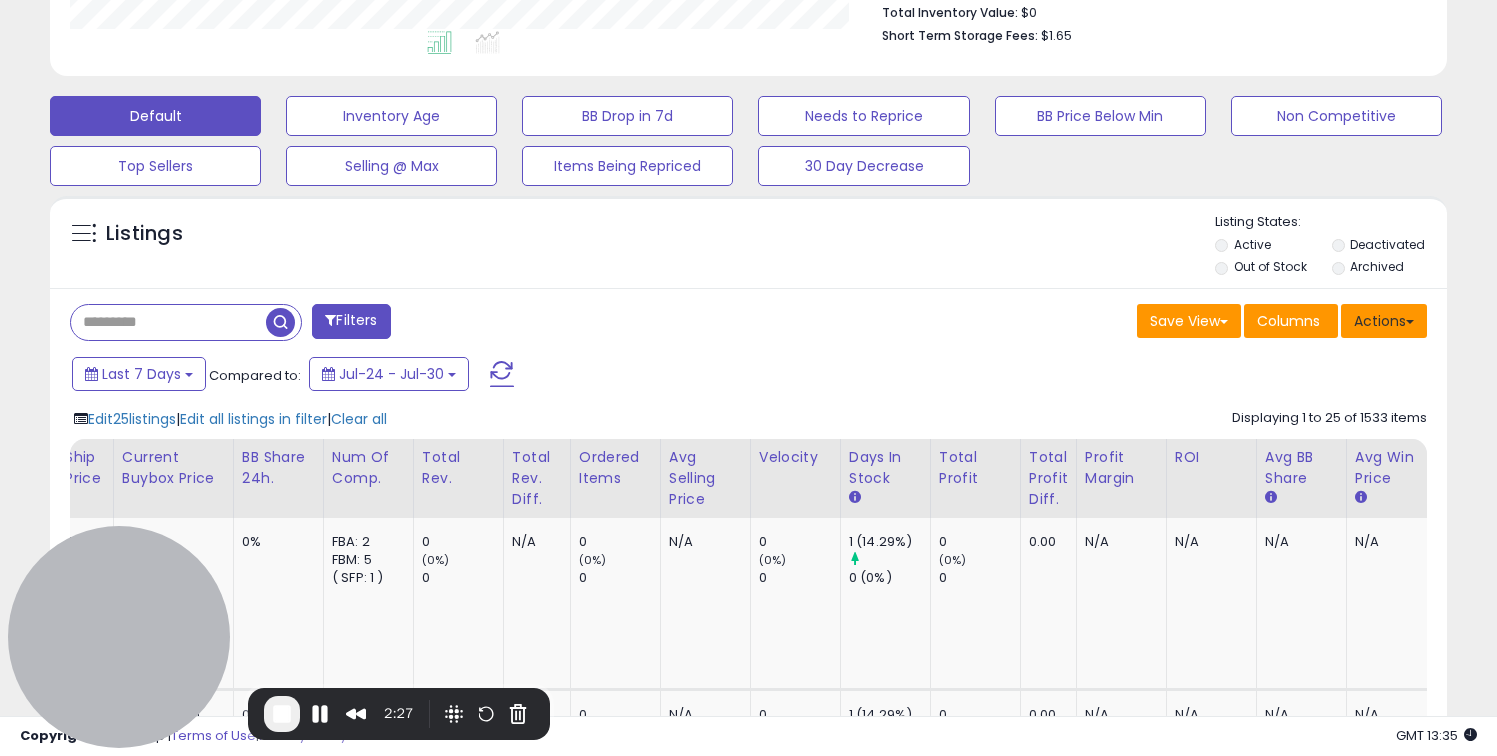 click on "Actions" at bounding box center (1384, 321) 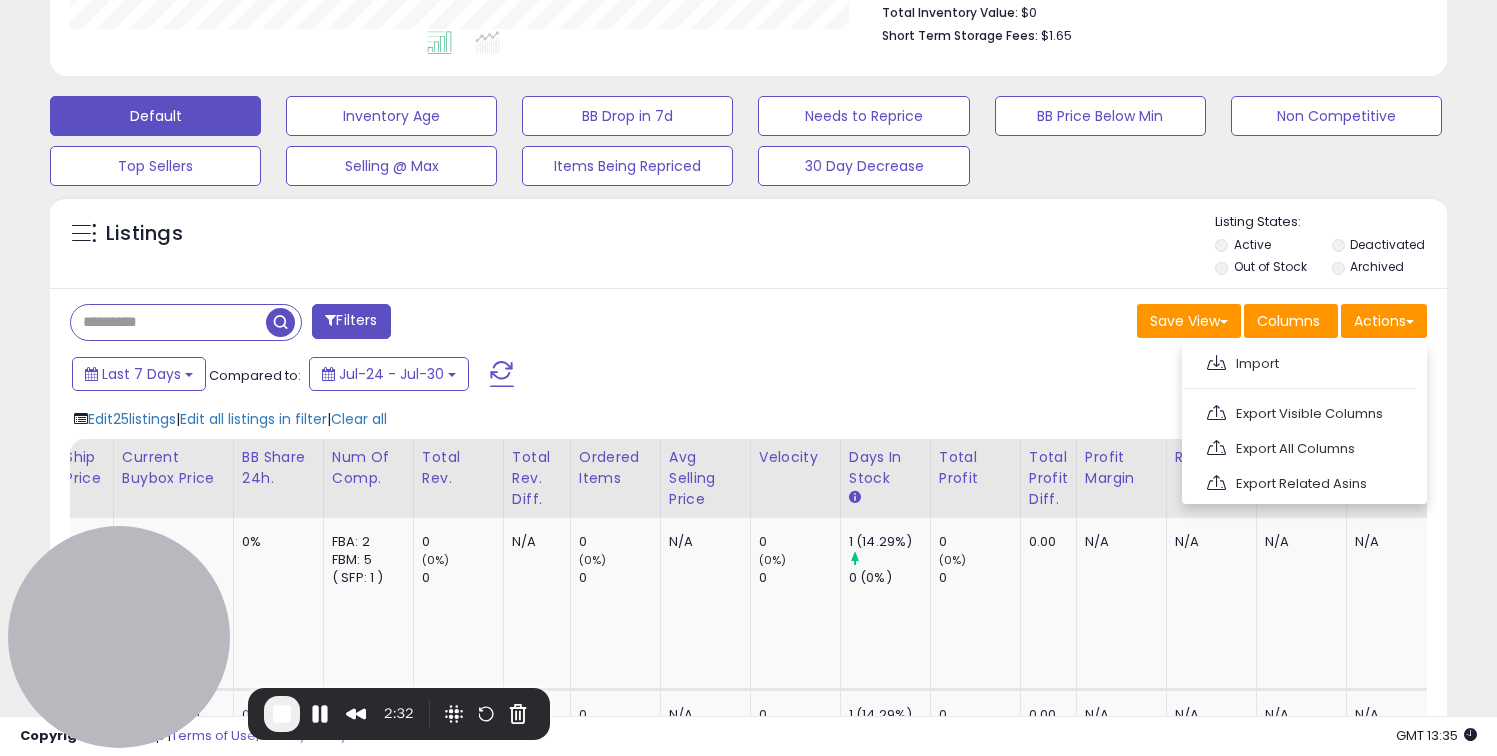 click on "Save View
Save As New View
Update Current View
Columns
Actions
Import  Export Visible Columns" at bounding box center [1096, 323] 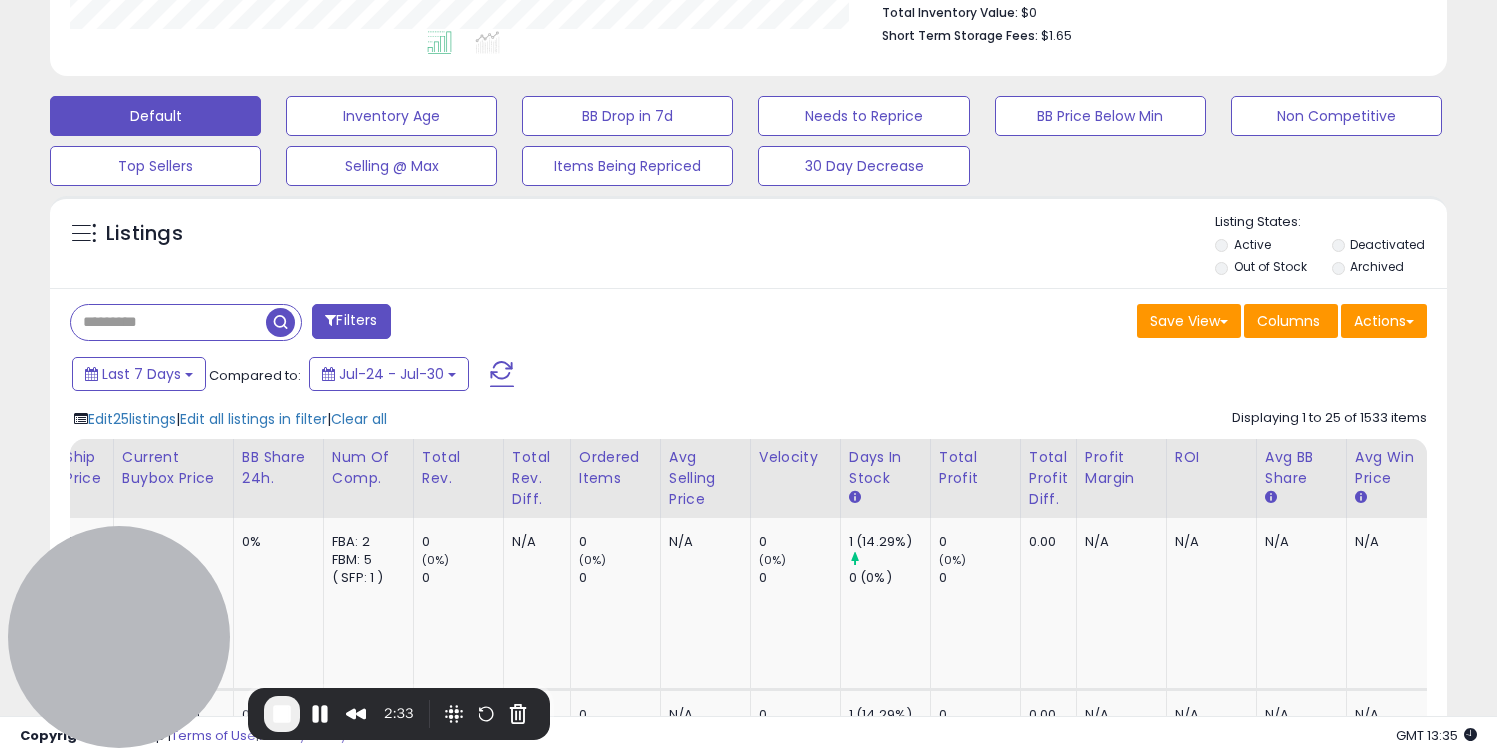 click on "Filters" at bounding box center (351, 321) 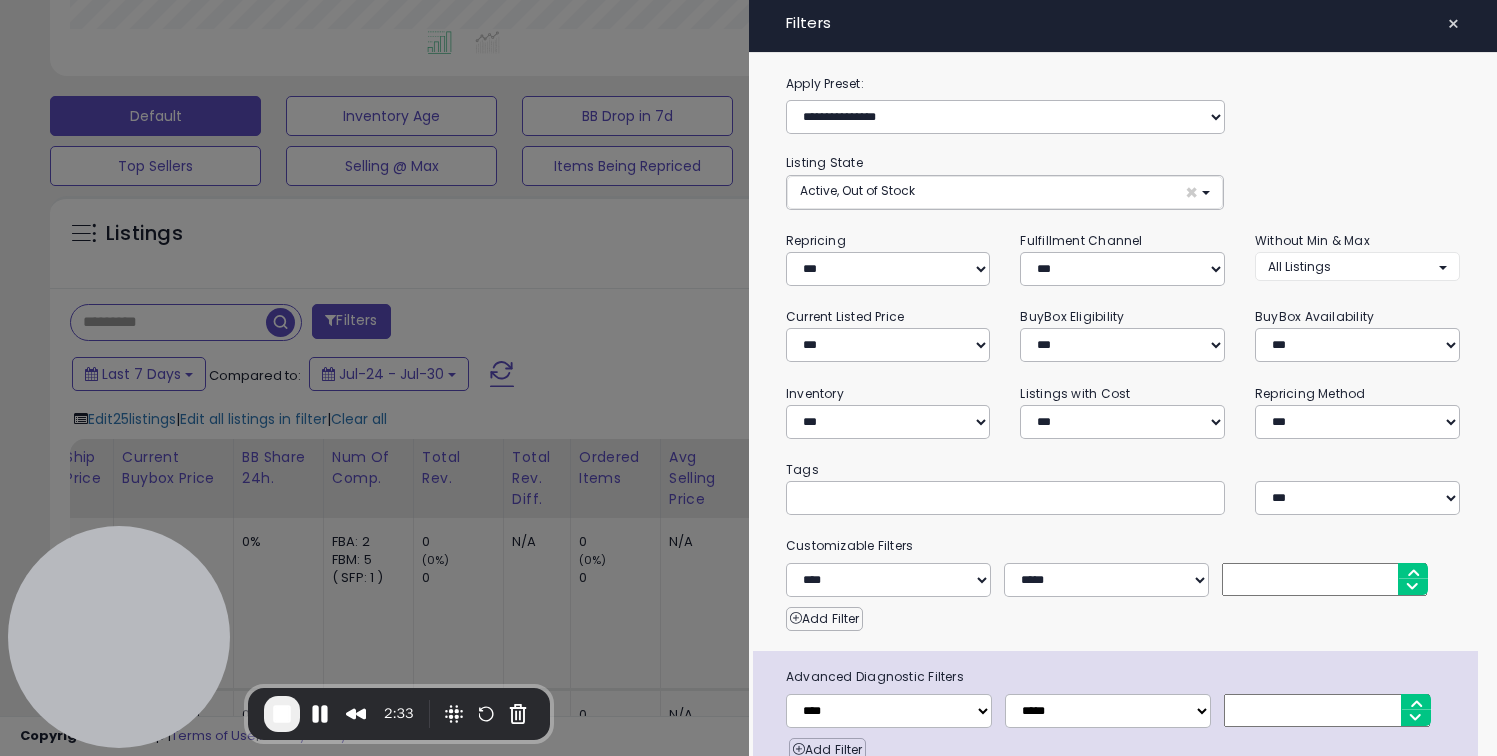 click at bounding box center (748, 378) 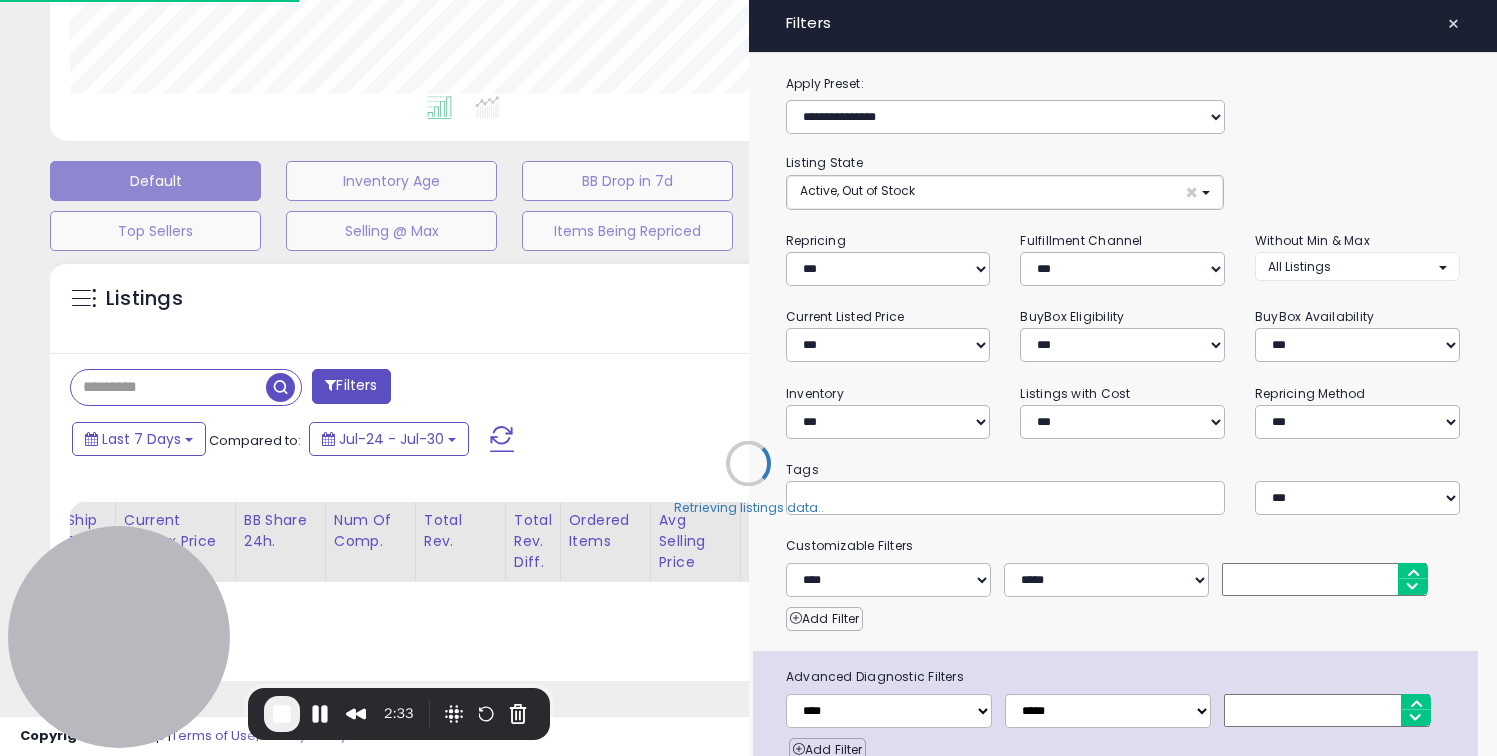 scroll, scrollTop: 469, scrollLeft: 0, axis: vertical 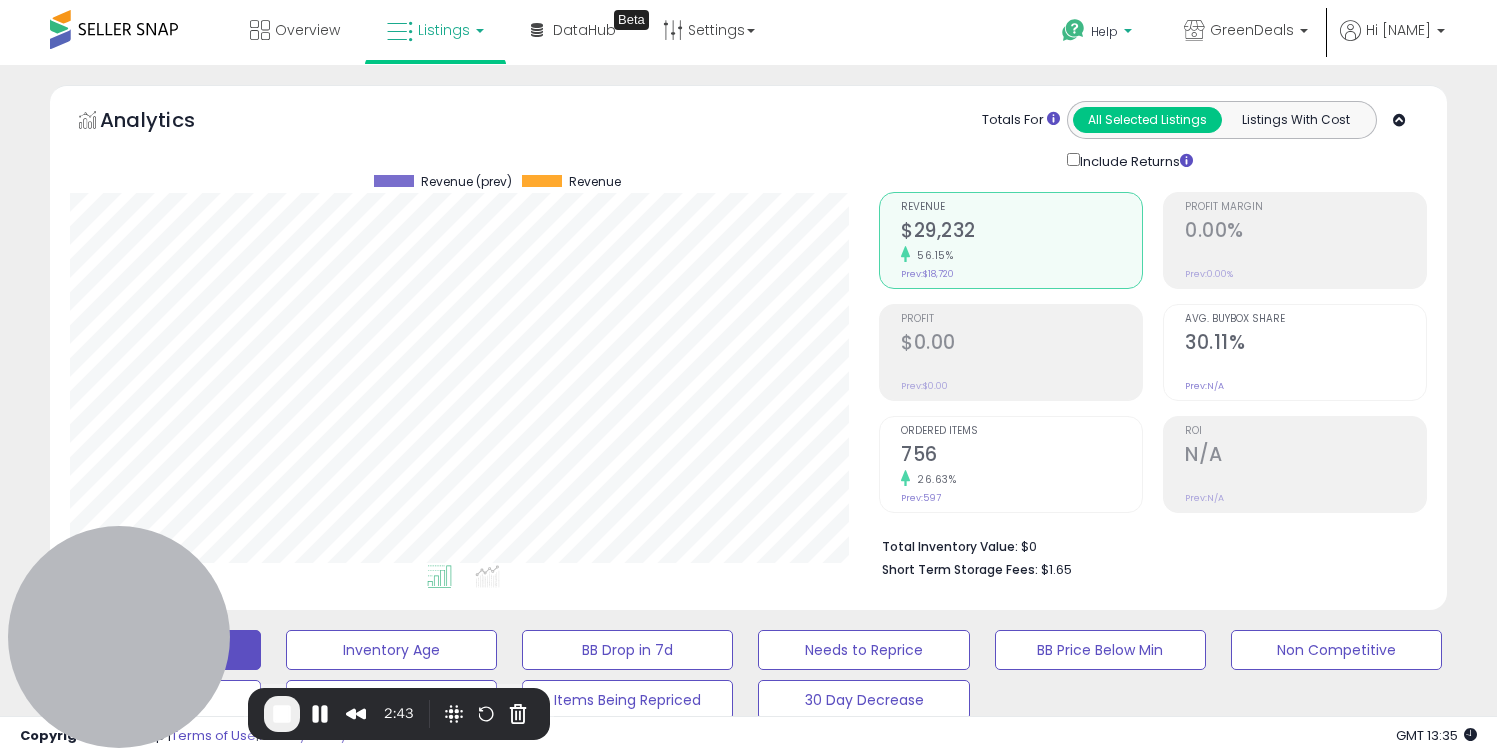 click on "Help" at bounding box center (1104, 31) 